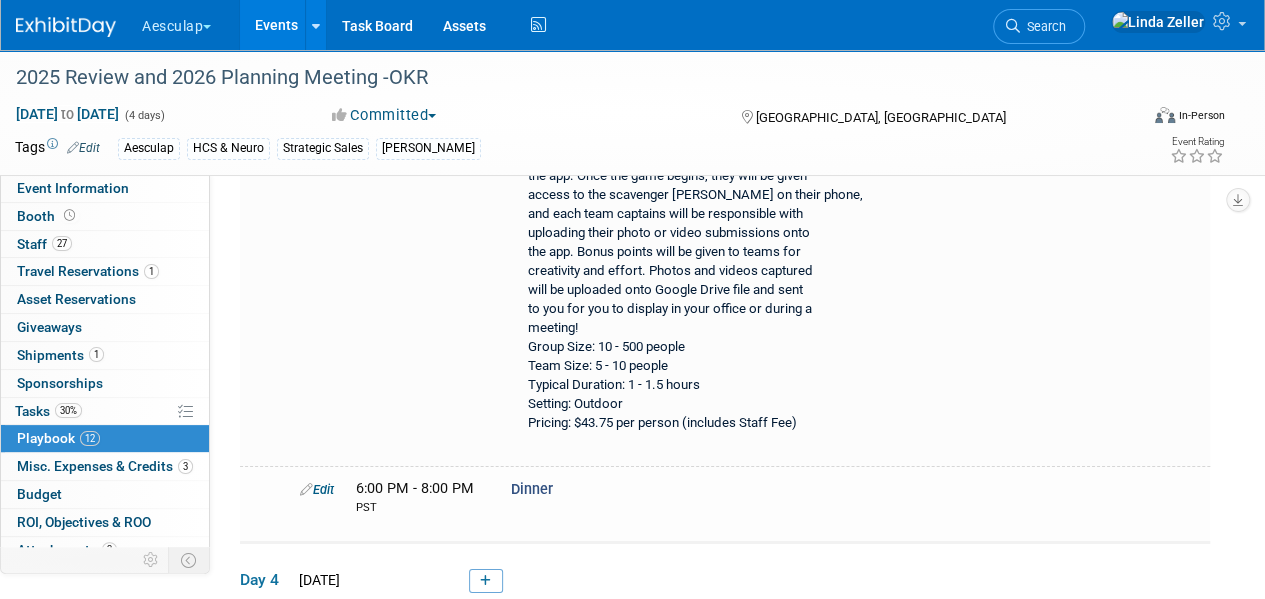 scroll, scrollTop: 0, scrollLeft: 0, axis: both 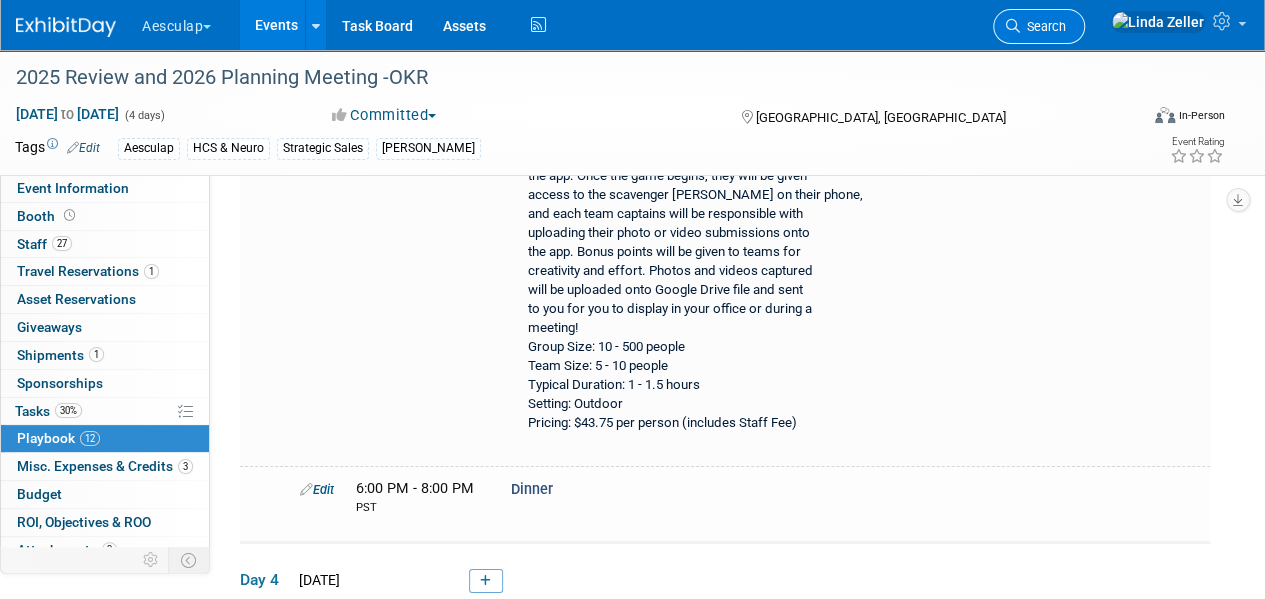 click on "Search" at bounding box center [1043, 26] 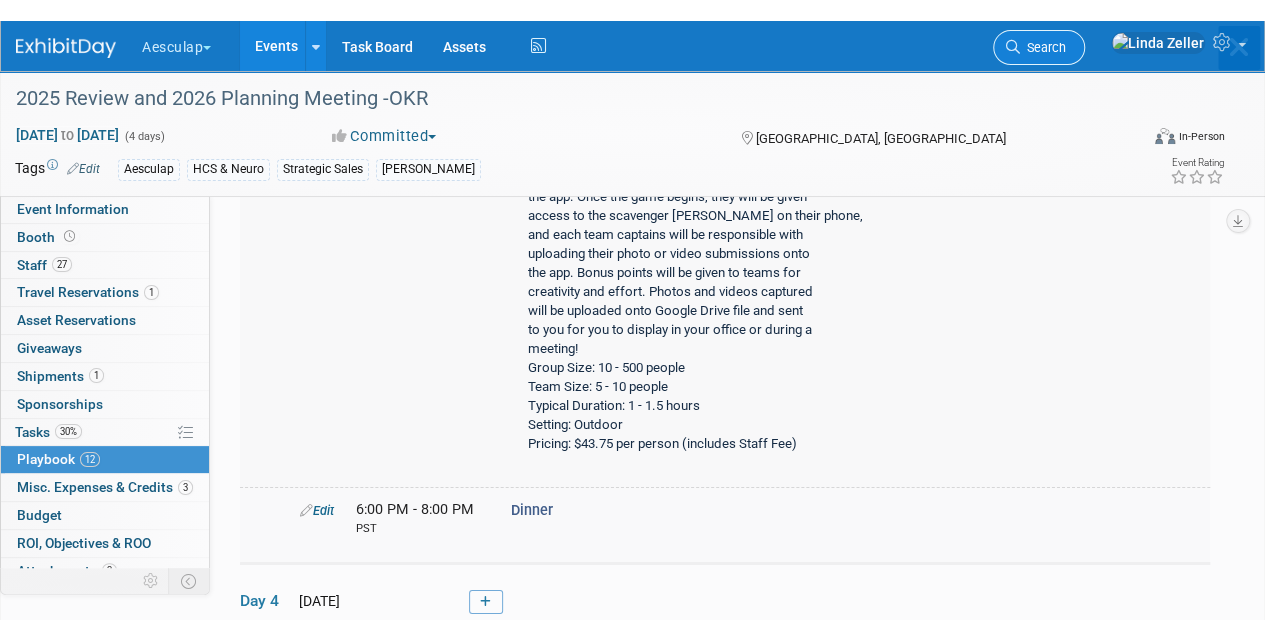 scroll, scrollTop: 0, scrollLeft: 0, axis: both 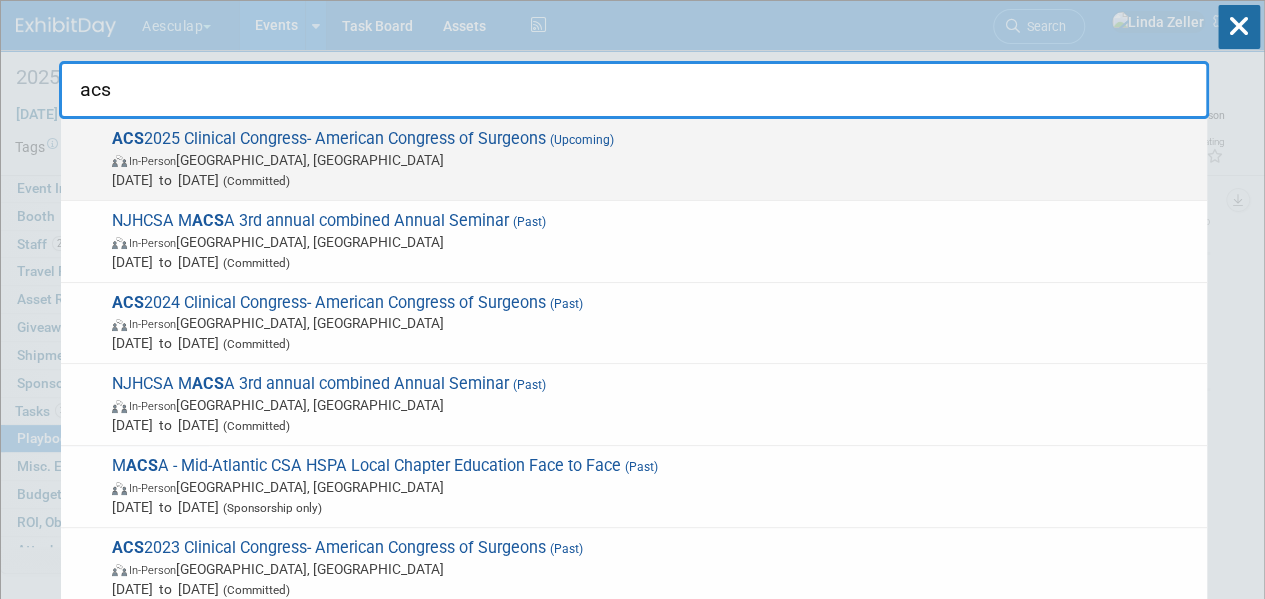 type on "acs" 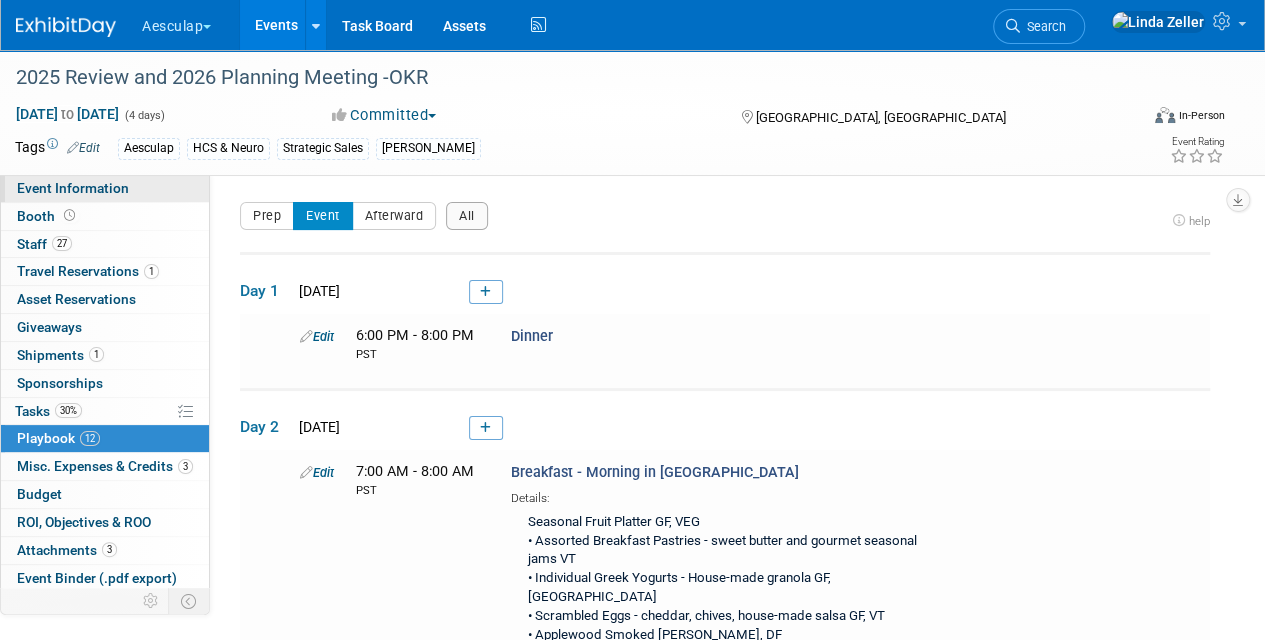 click on "Event Information" at bounding box center (73, 188) 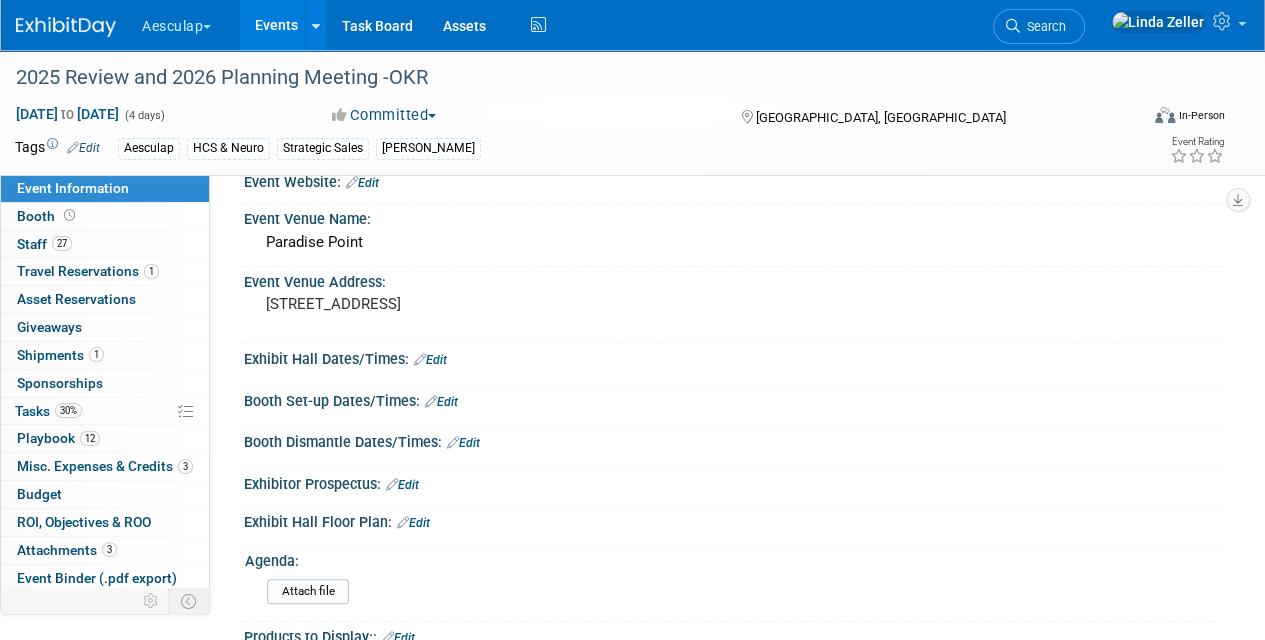 scroll, scrollTop: 400, scrollLeft: 0, axis: vertical 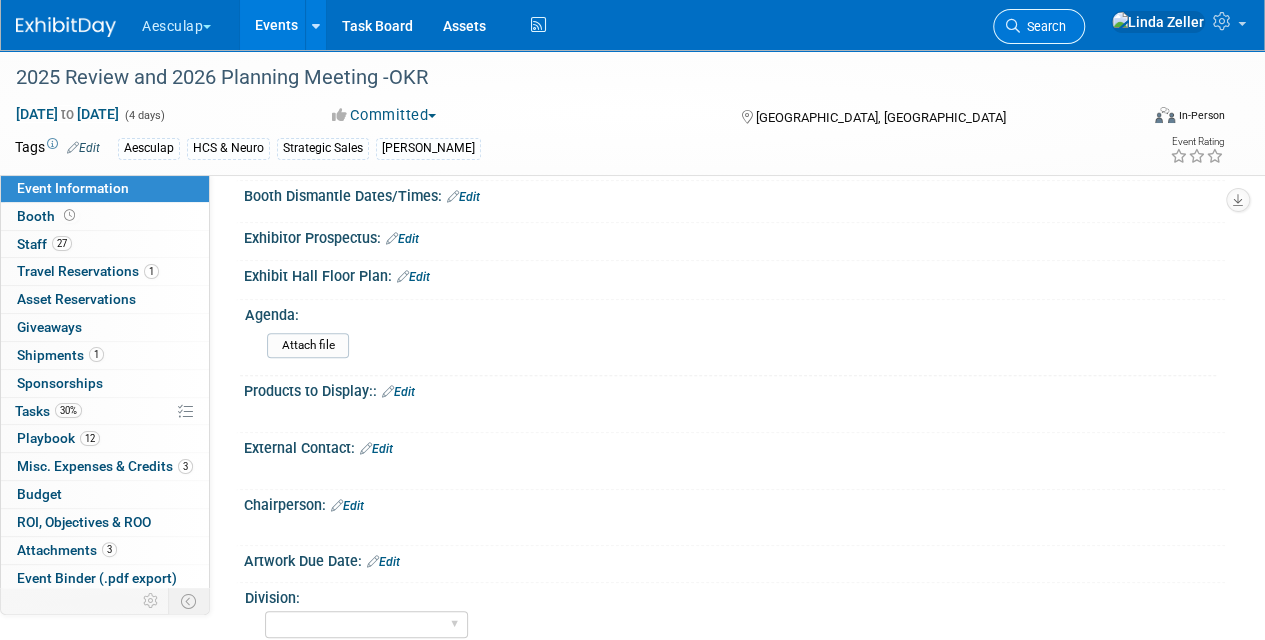 click on "Search" at bounding box center (1039, 26) 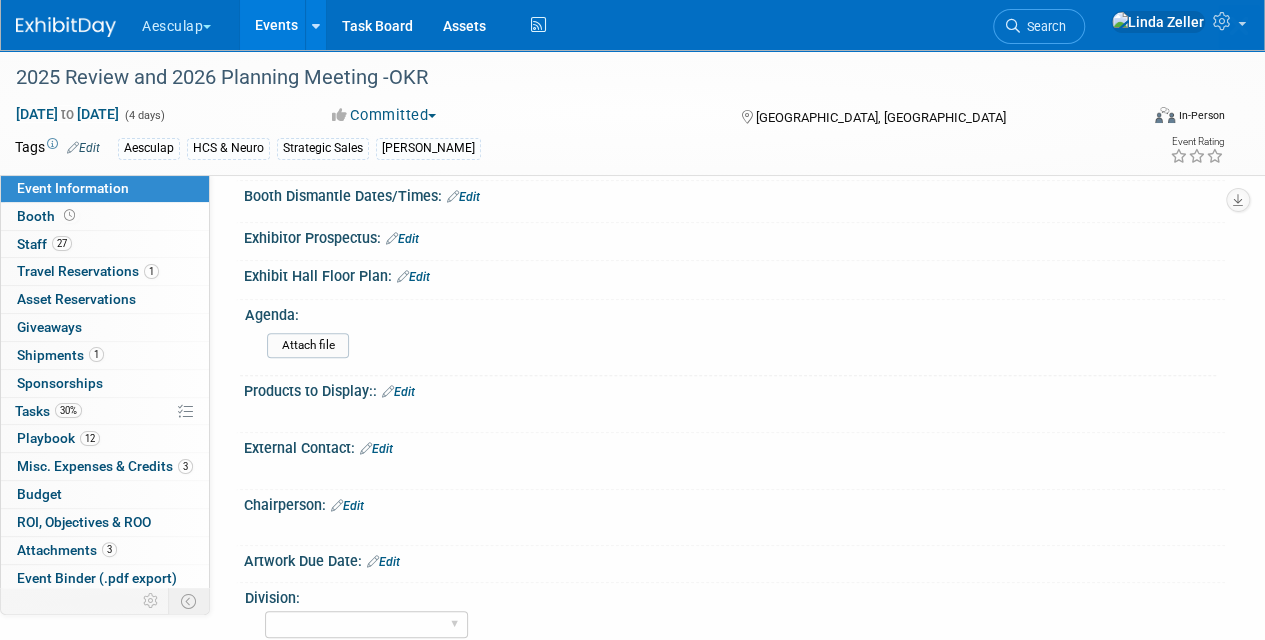 scroll, scrollTop: 0, scrollLeft: 0, axis: both 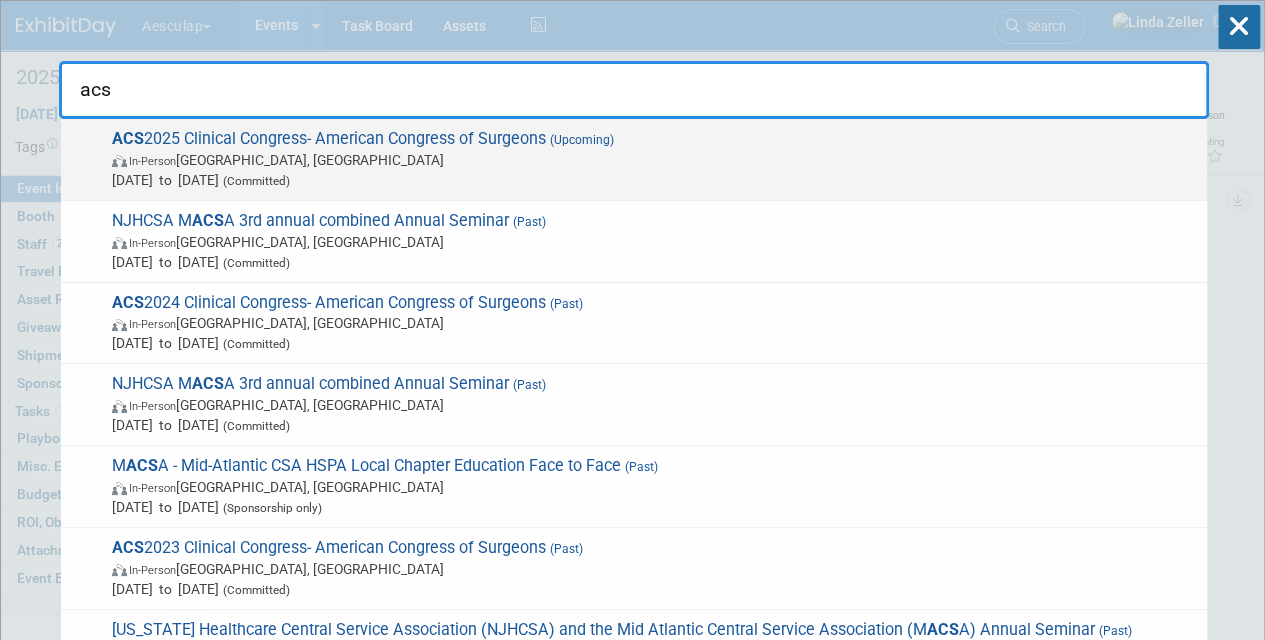 type on "acs" 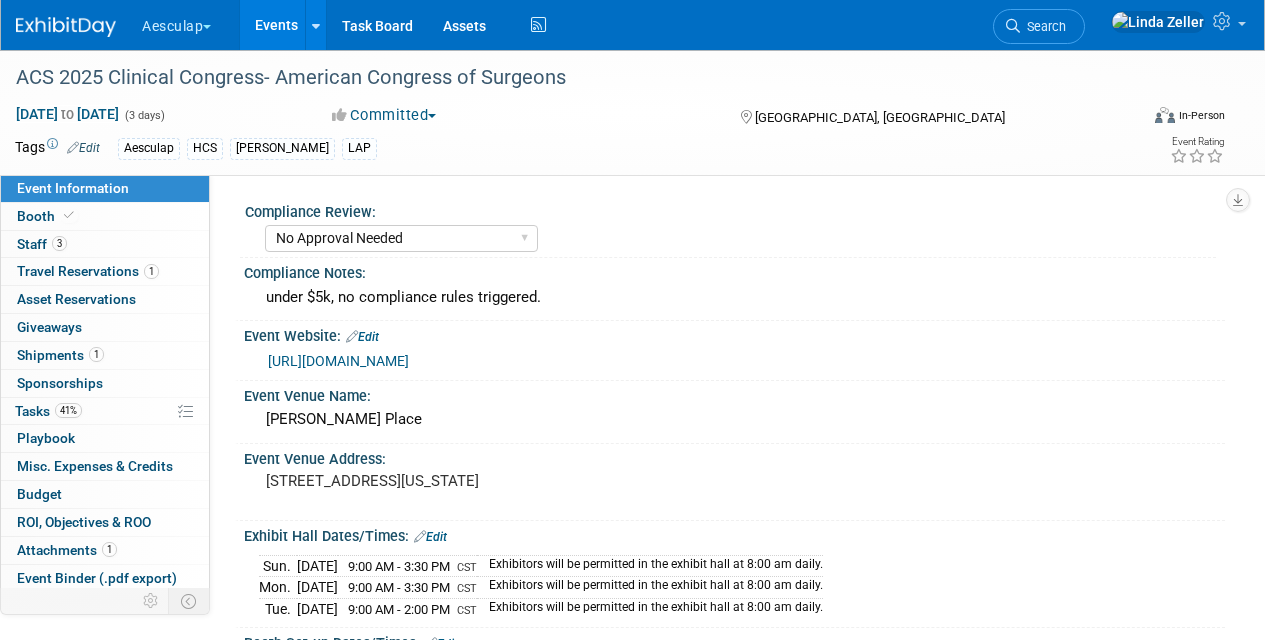 select on "No Approval Needed" 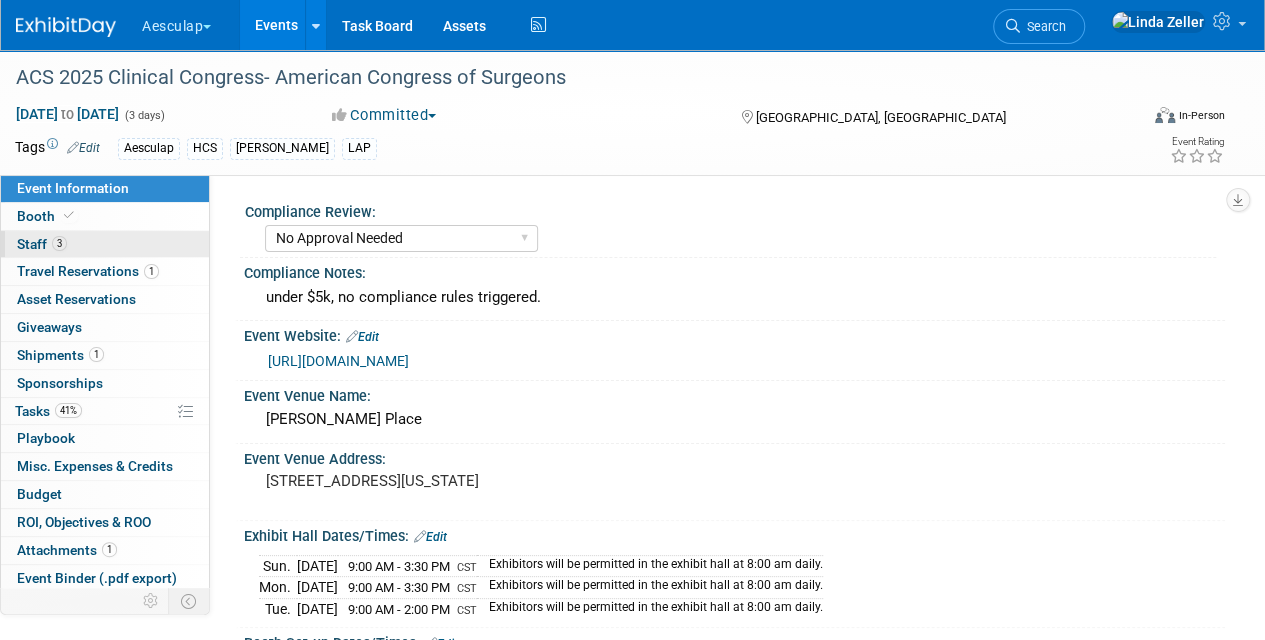 scroll, scrollTop: 0, scrollLeft: 0, axis: both 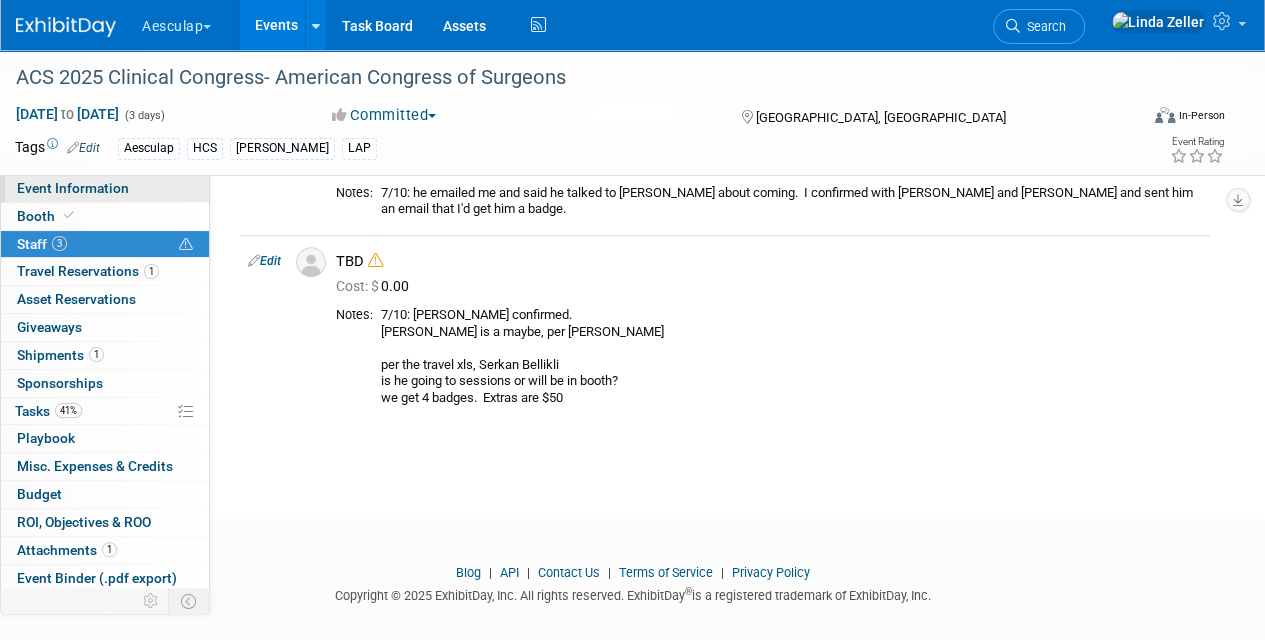 click on "Event Information" at bounding box center [73, 188] 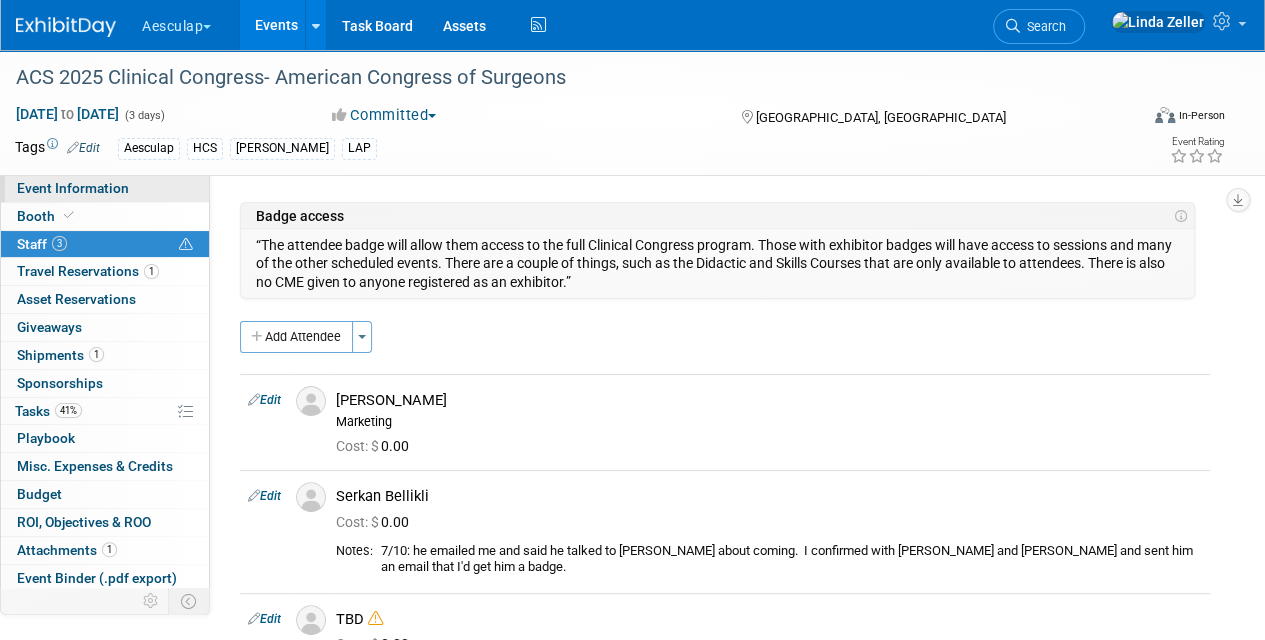 select on "No Approval Needed" 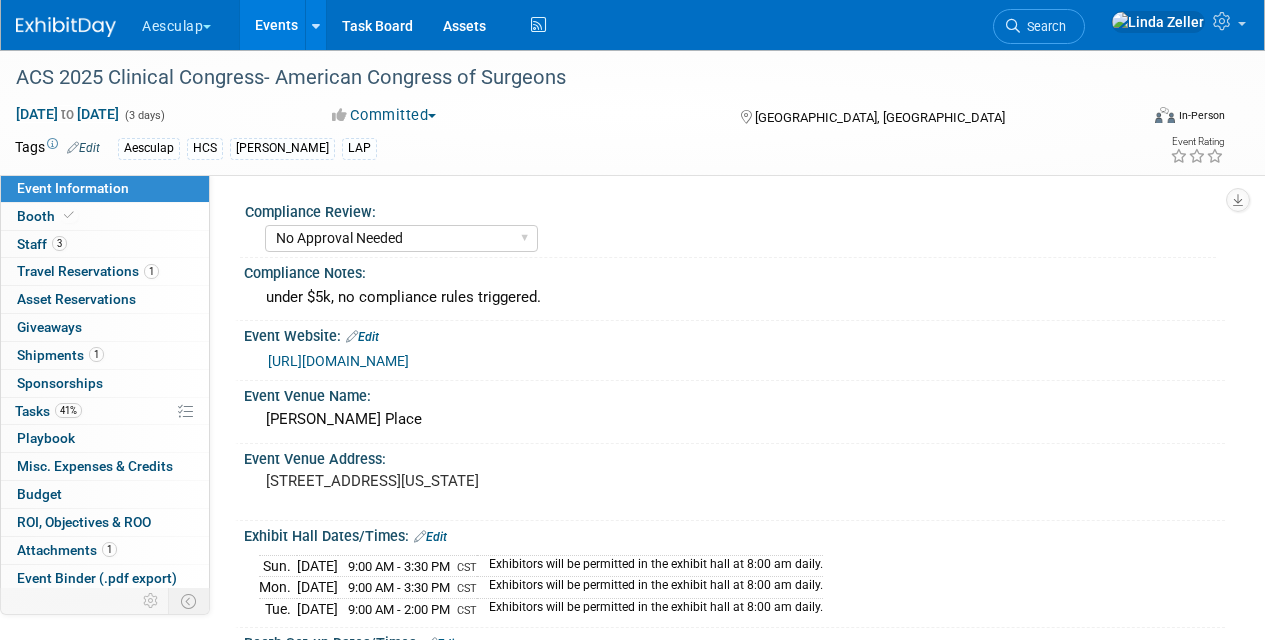 select on "No Approval Needed" 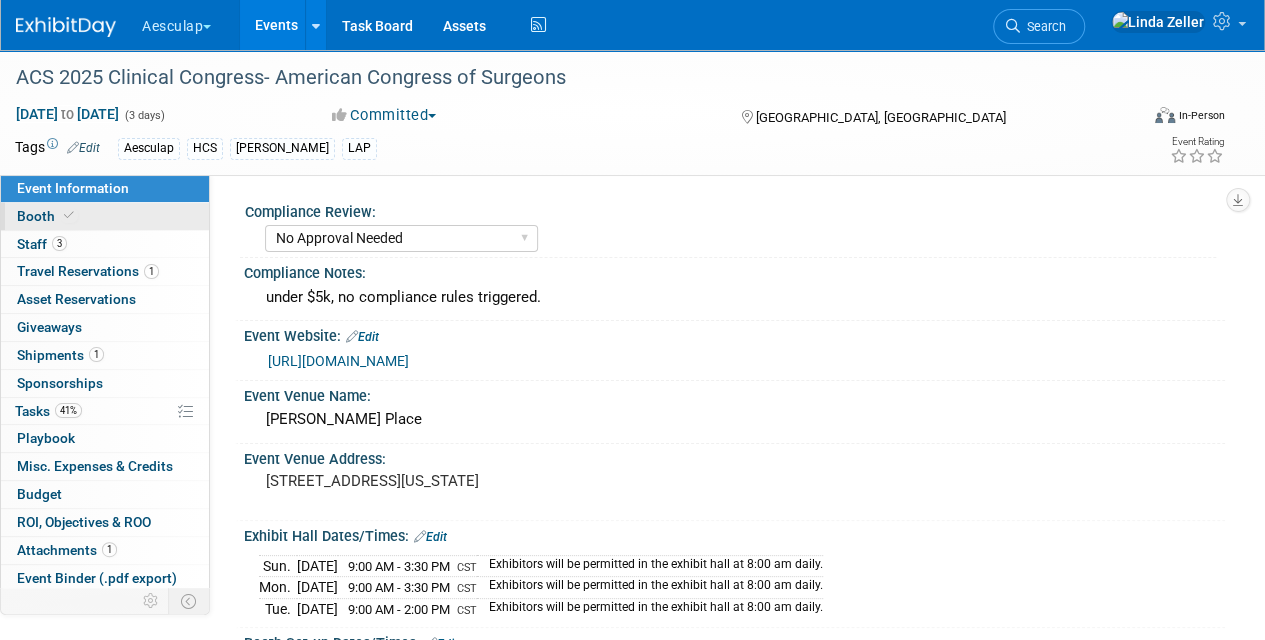 scroll, scrollTop: 0, scrollLeft: 0, axis: both 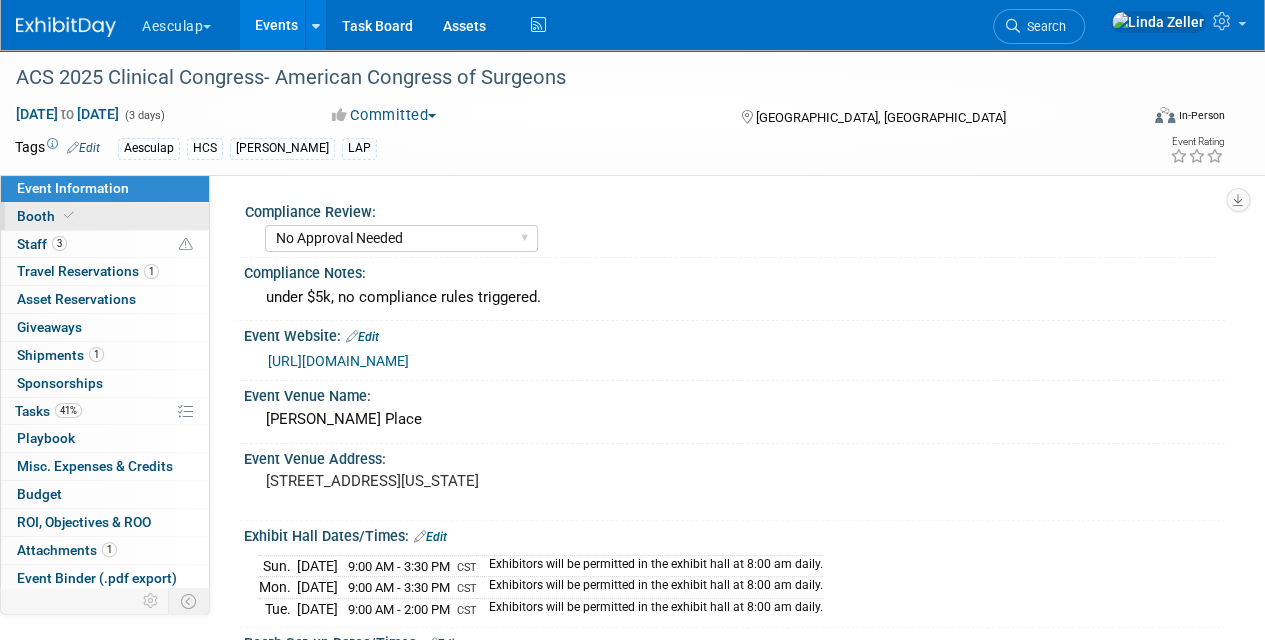 click on "Booth" at bounding box center [47, 216] 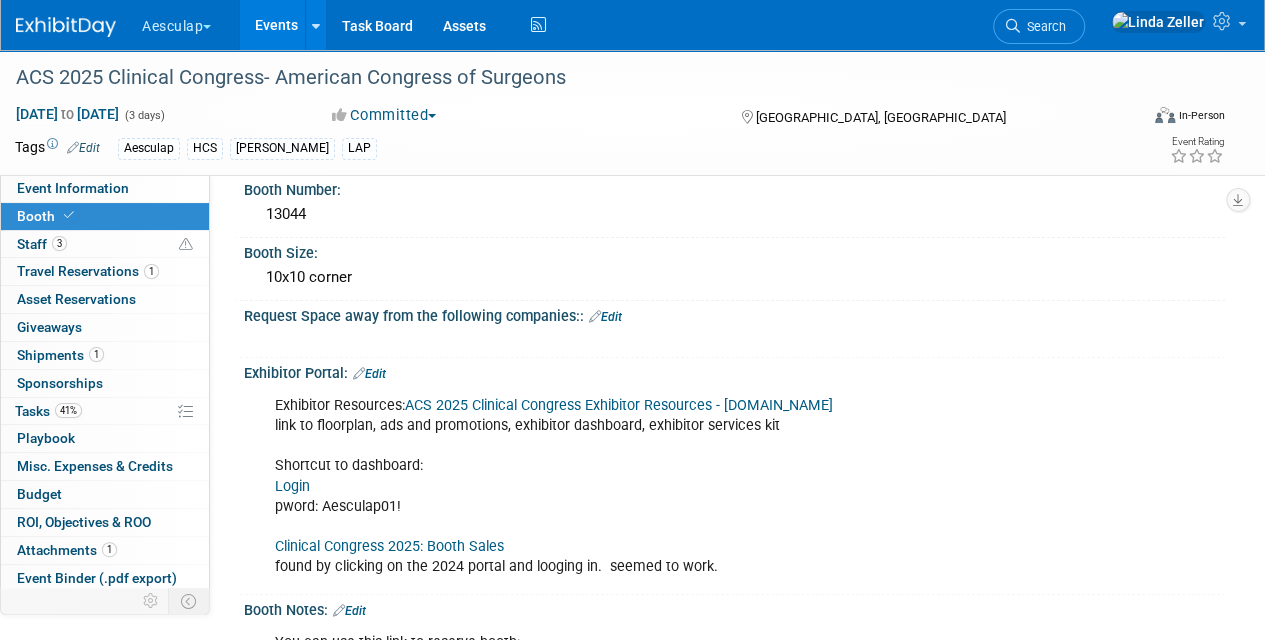 scroll, scrollTop: 200, scrollLeft: 0, axis: vertical 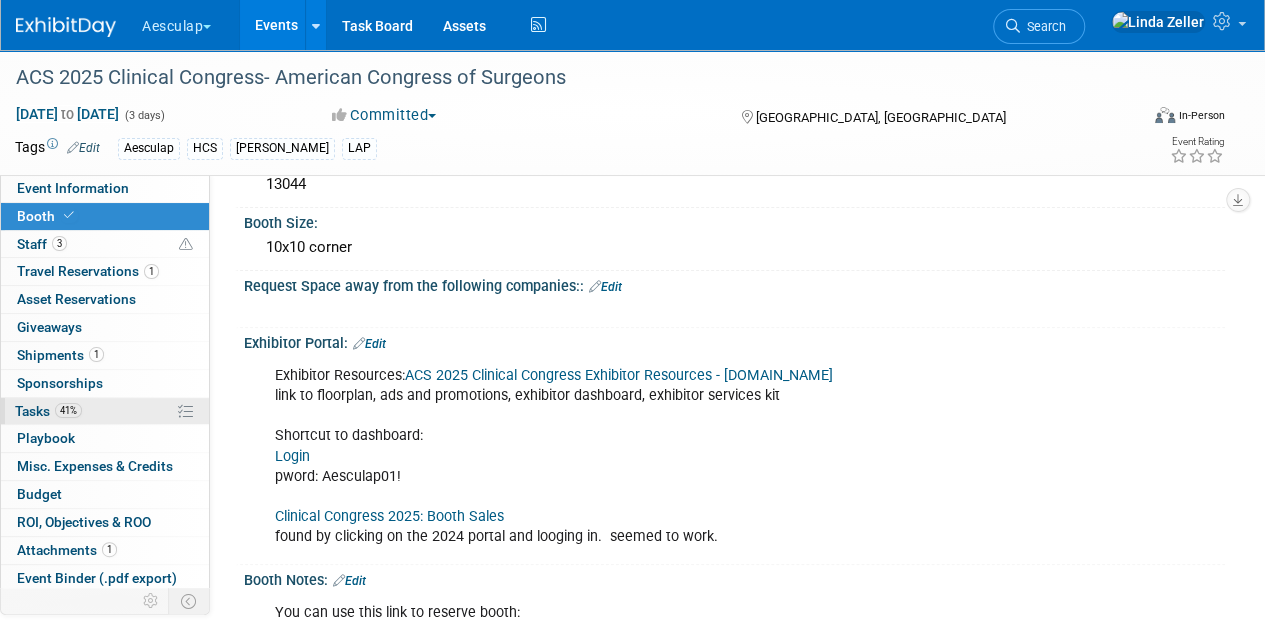 click on "Tasks 41%" at bounding box center [48, 411] 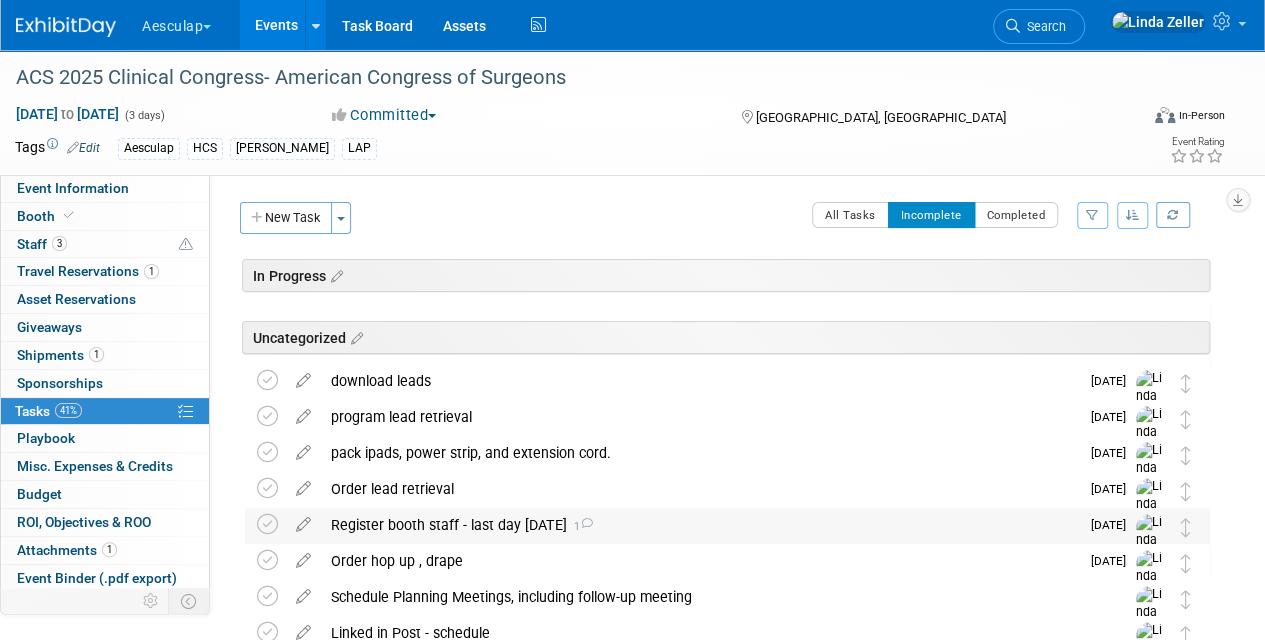 click on "Register booth staff - last day Sept 26
1" at bounding box center [700, 525] 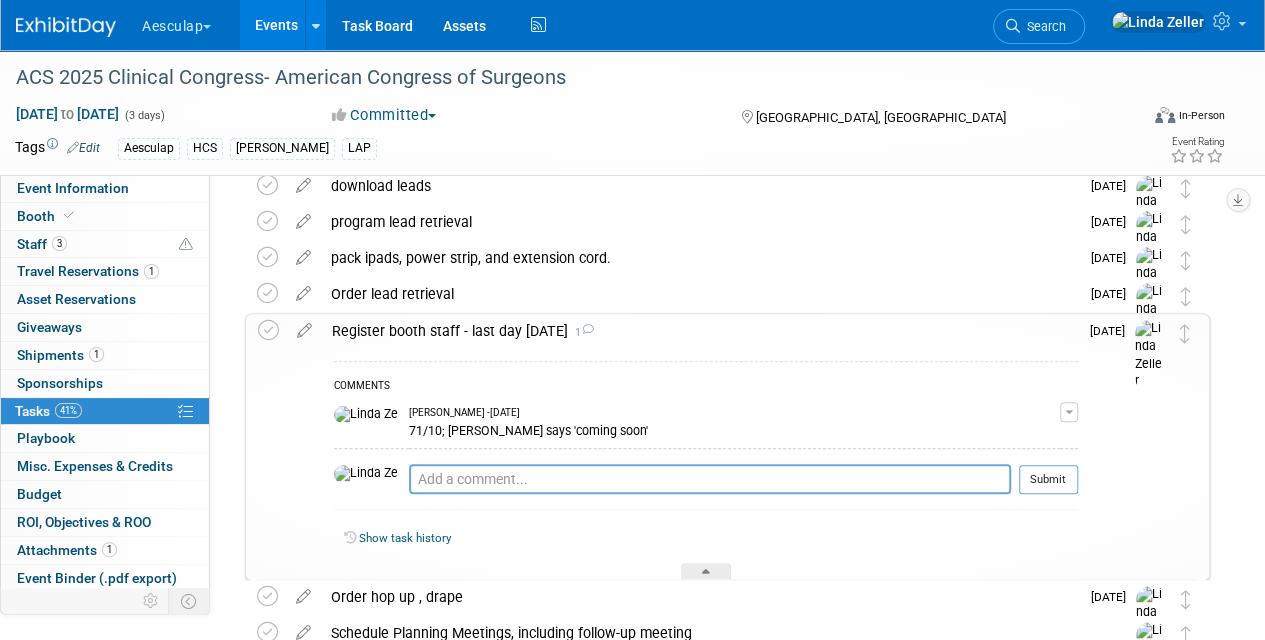 scroll, scrollTop: 200, scrollLeft: 0, axis: vertical 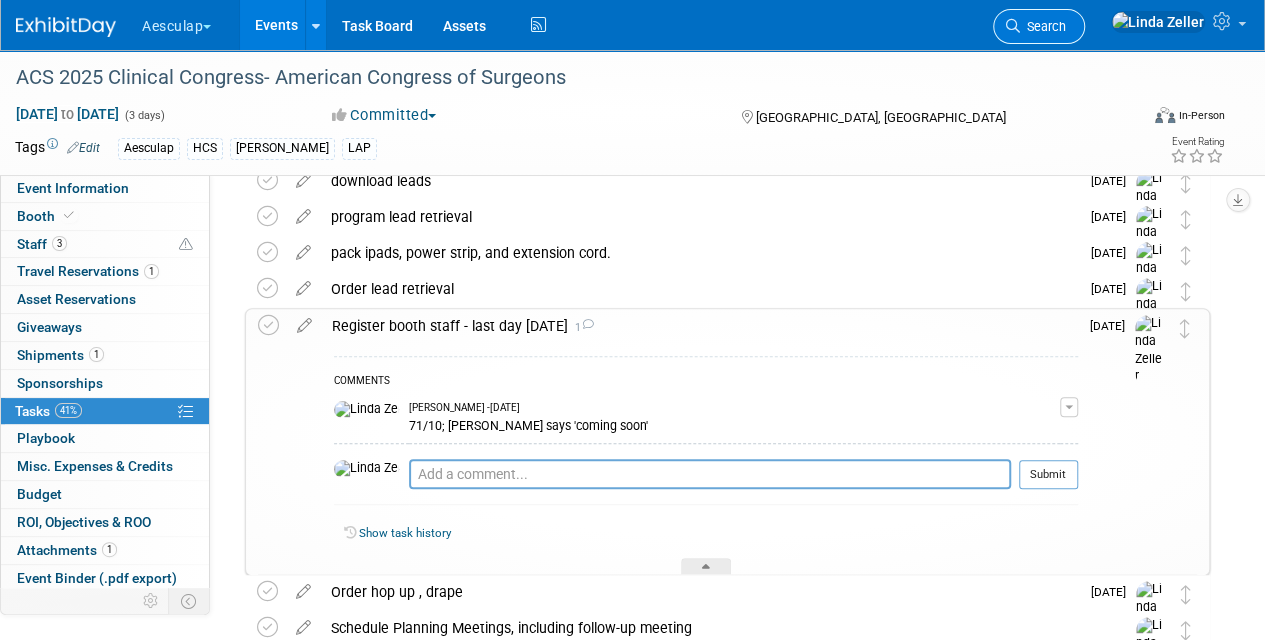 click on "Search" at bounding box center (1043, 26) 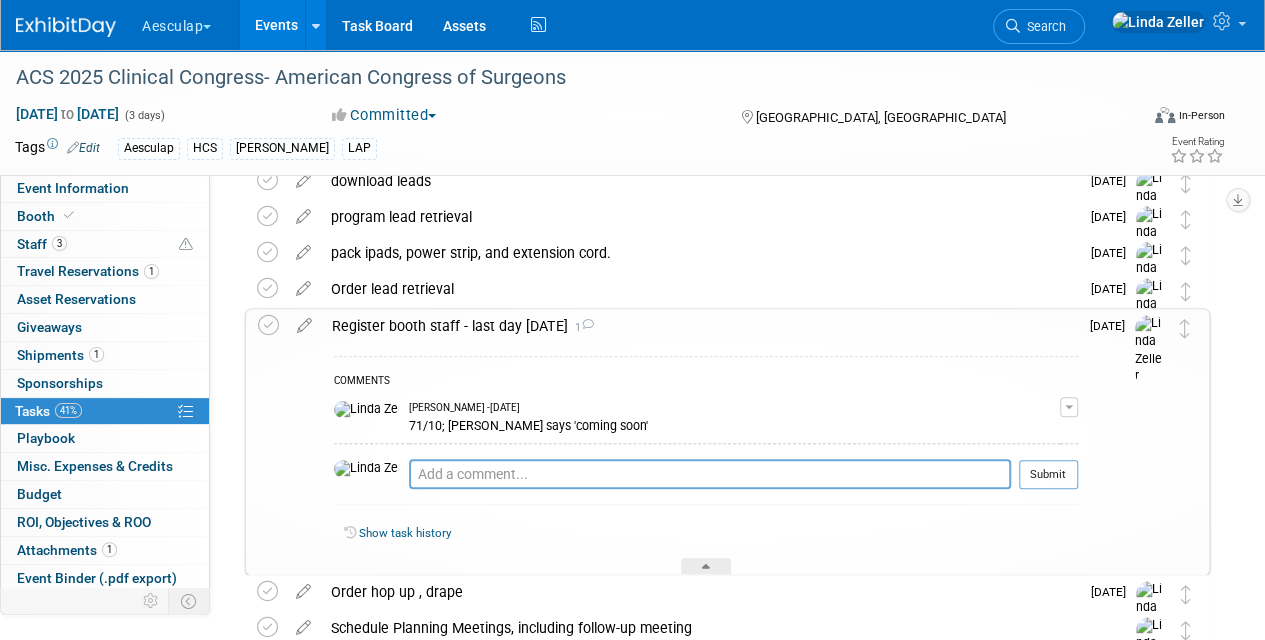 scroll, scrollTop: 0, scrollLeft: 0, axis: both 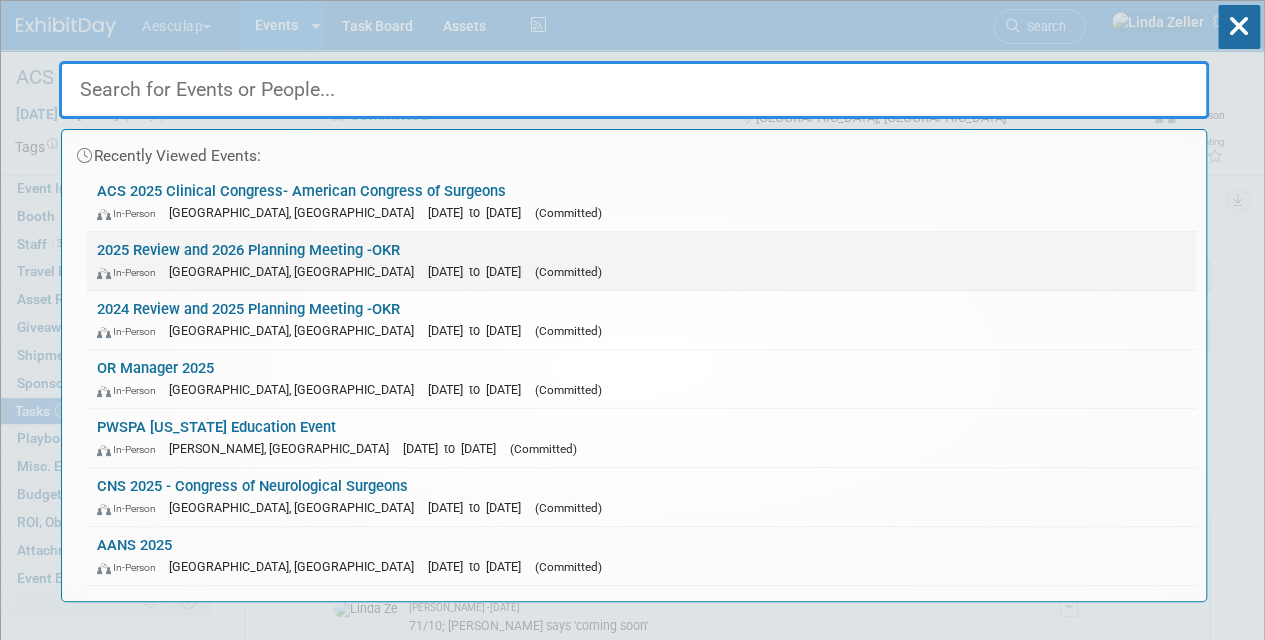click on "[DATE]  to  [DATE]" at bounding box center (479, 271) 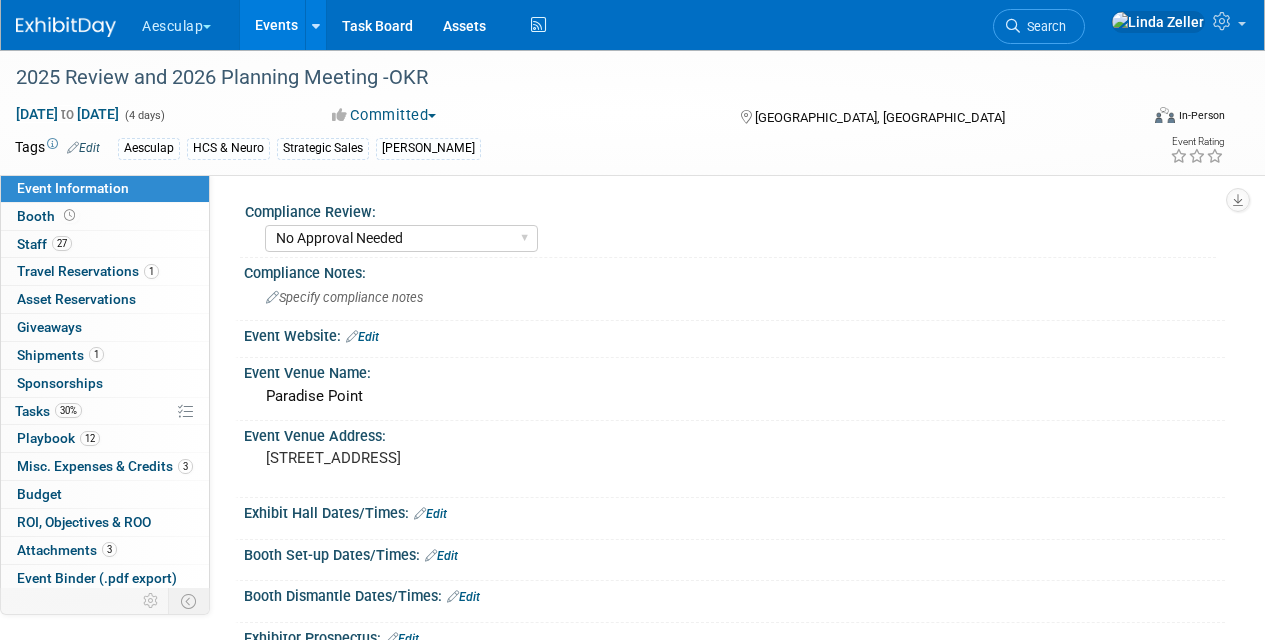 select on "No Approval Needed" 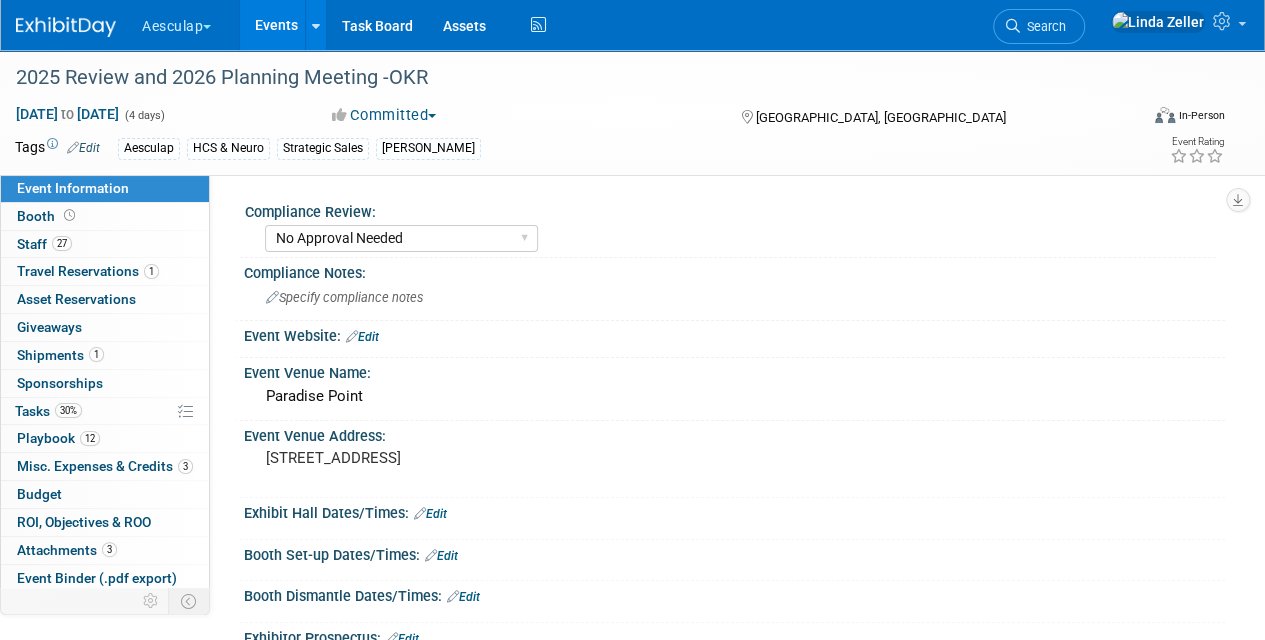 scroll, scrollTop: 0, scrollLeft: 0, axis: both 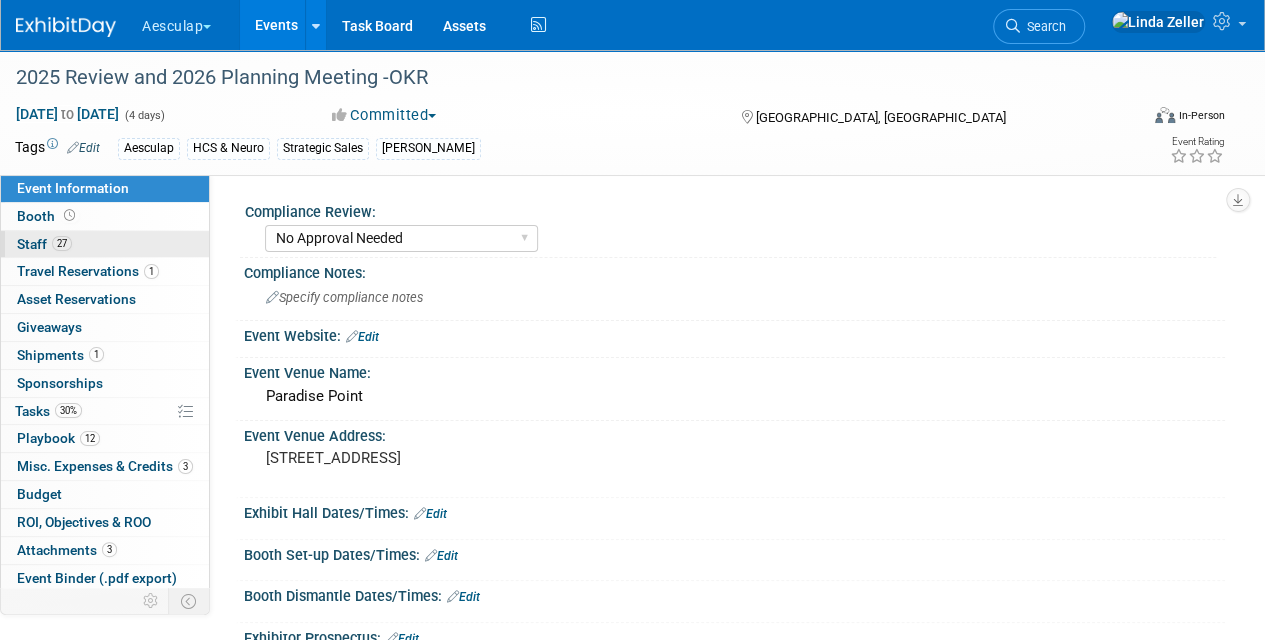 click on "Staff 27" at bounding box center (44, 244) 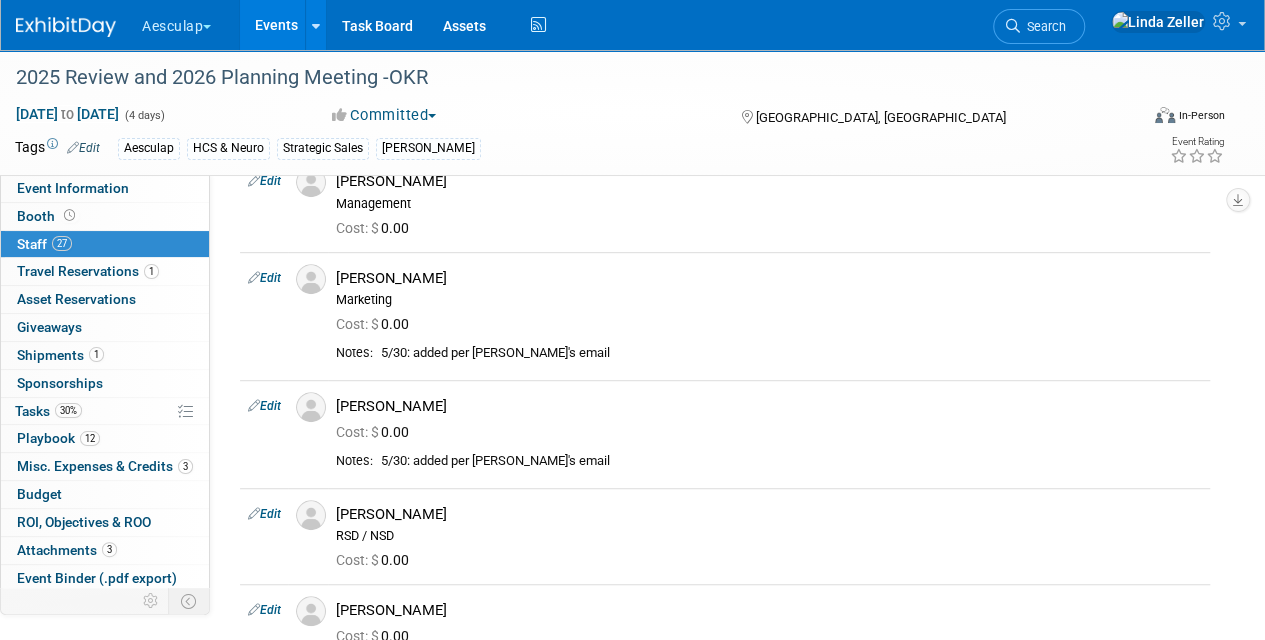 scroll, scrollTop: 500, scrollLeft: 0, axis: vertical 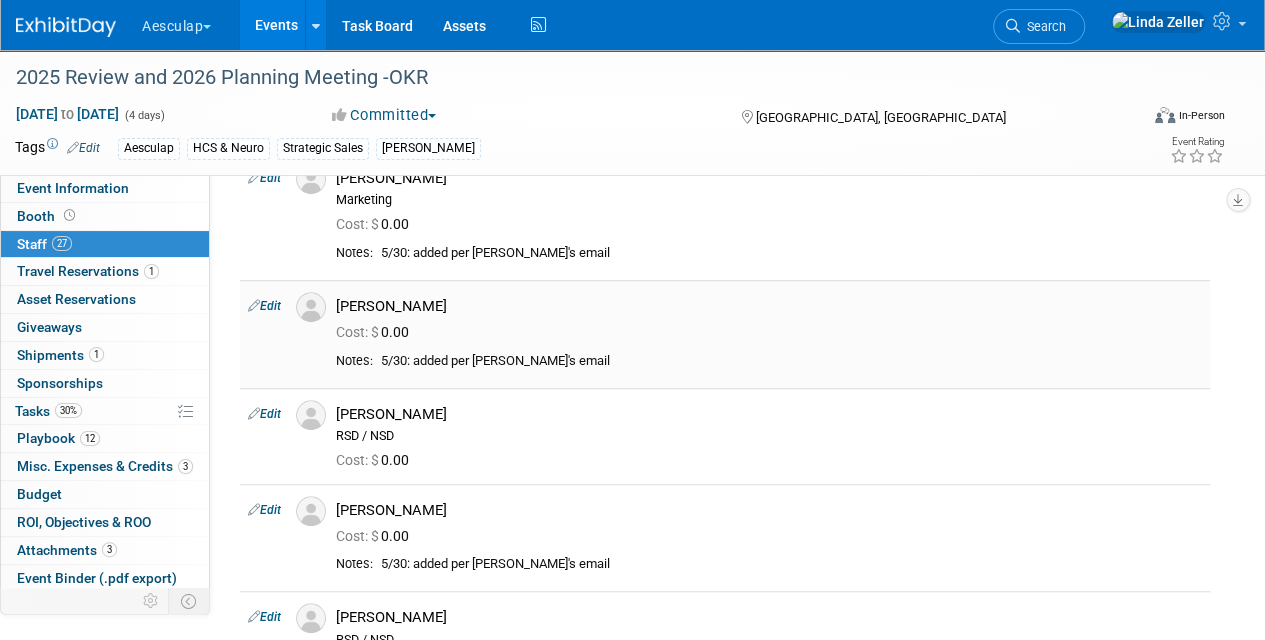 click on "Edit" at bounding box center (264, 306) 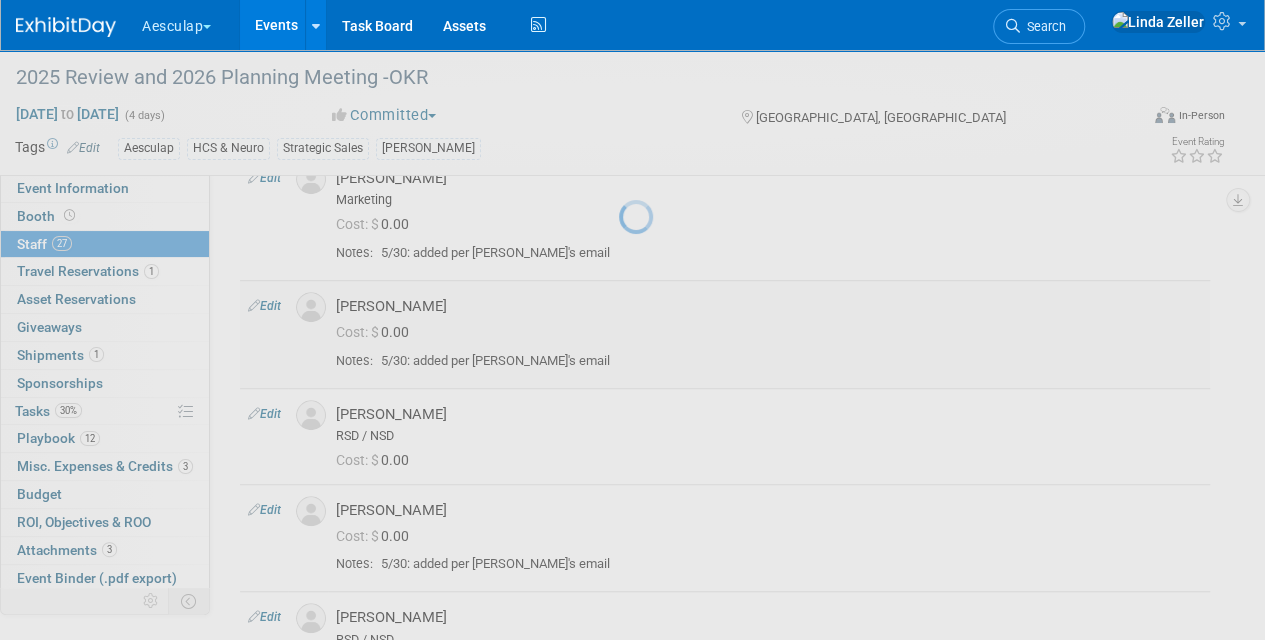 select on "8fa6b695-c2c3-4ba2-8df9-937ce106a4b9" 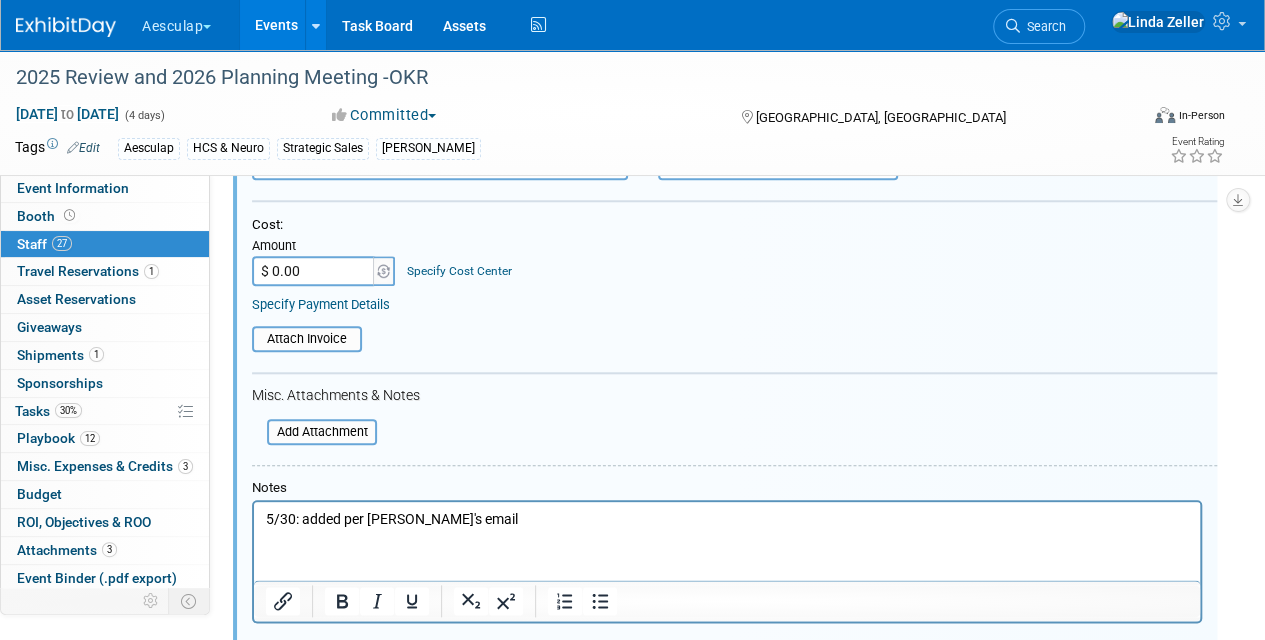 scroll, scrollTop: 1050, scrollLeft: 0, axis: vertical 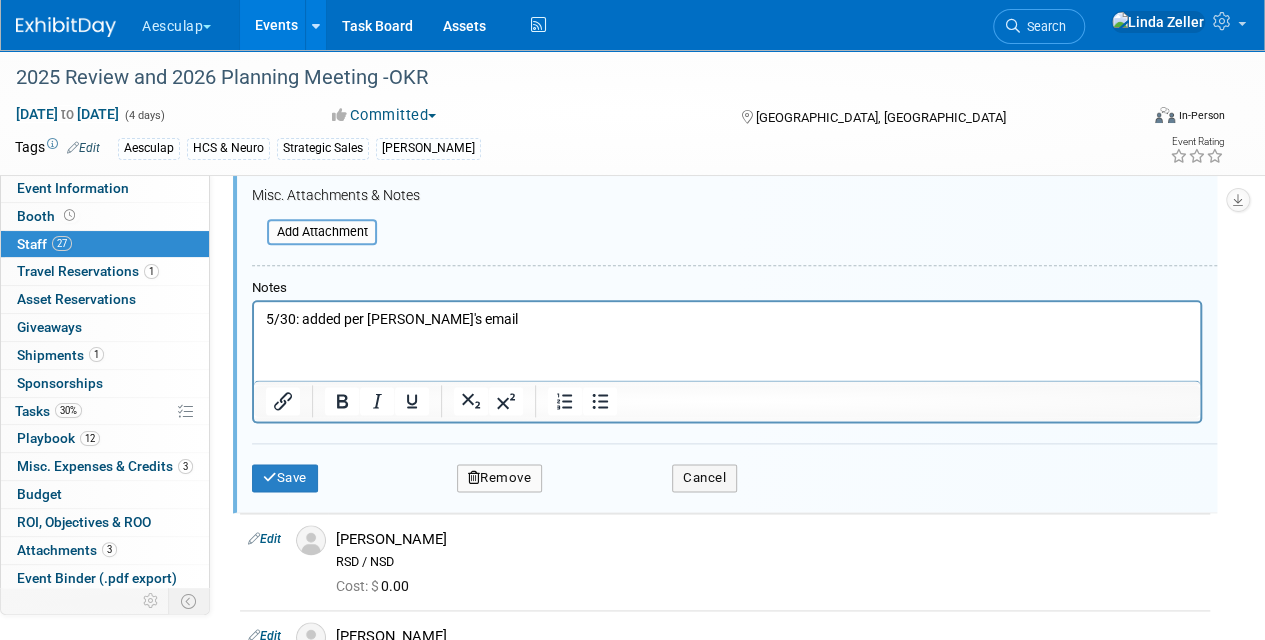 click on "Remove" at bounding box center [500, 478] 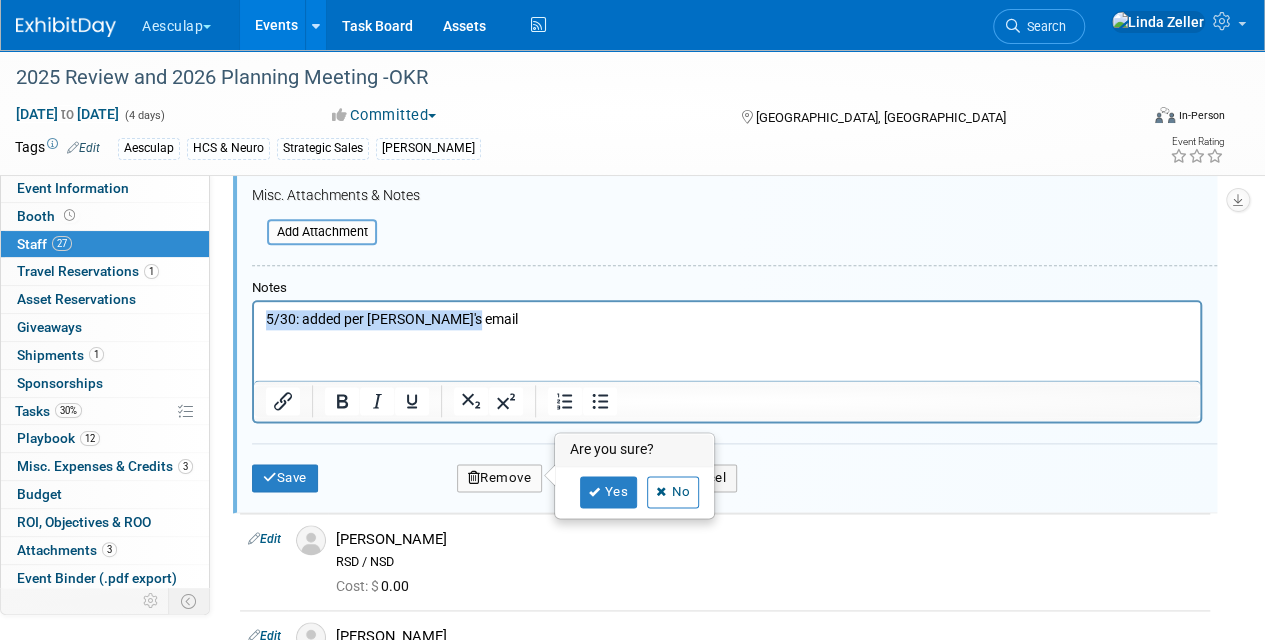 drag, startPoint x: 468, startPoint y: 325, endPoint x: 227, endPoint y: 305, distance: 241.82845 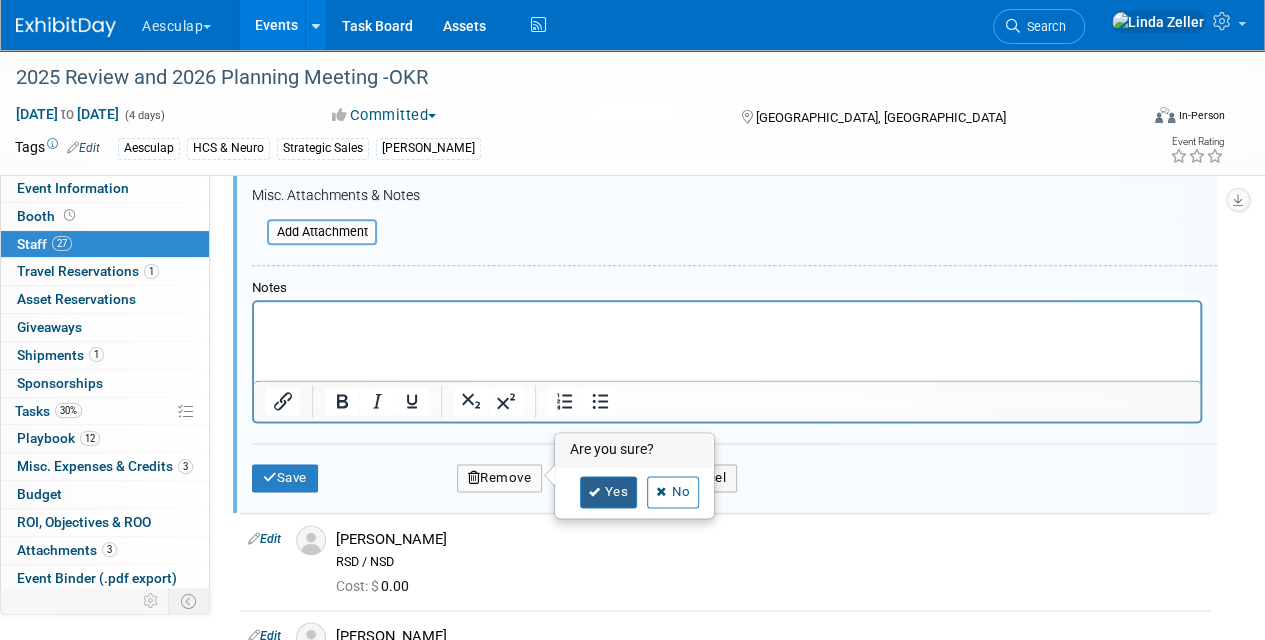 click on "Yes" at bounding box center (609, 492) 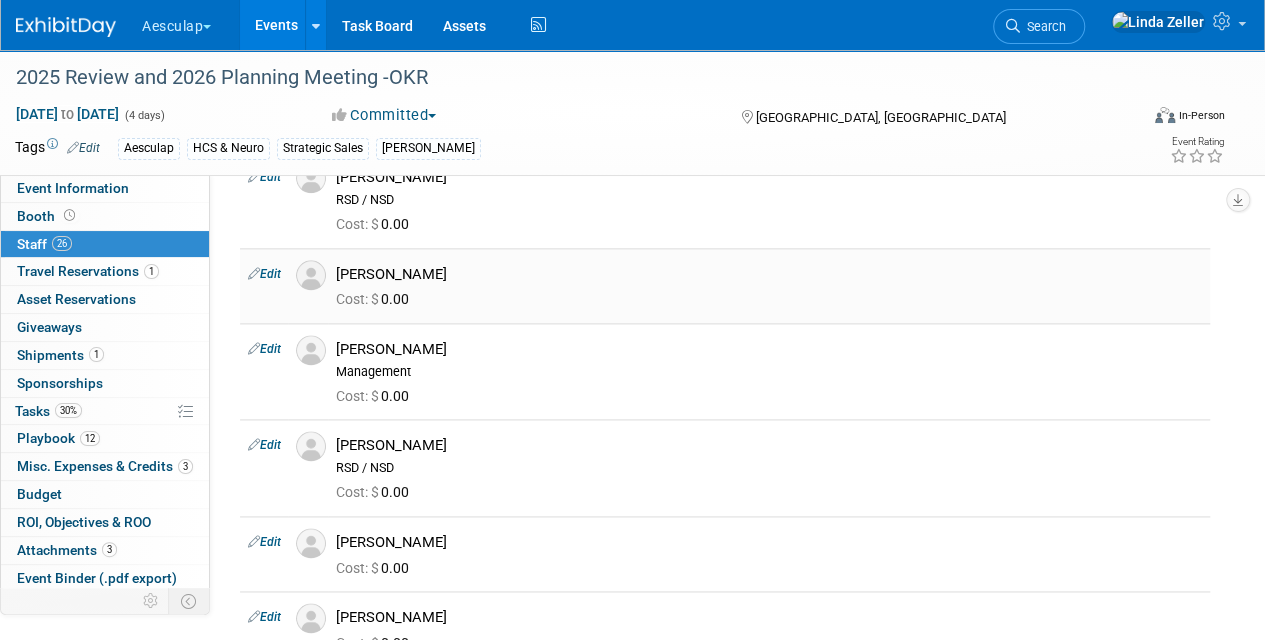 scroll, scrollTop: 1350, scrollLeft: 0, axis: vertical 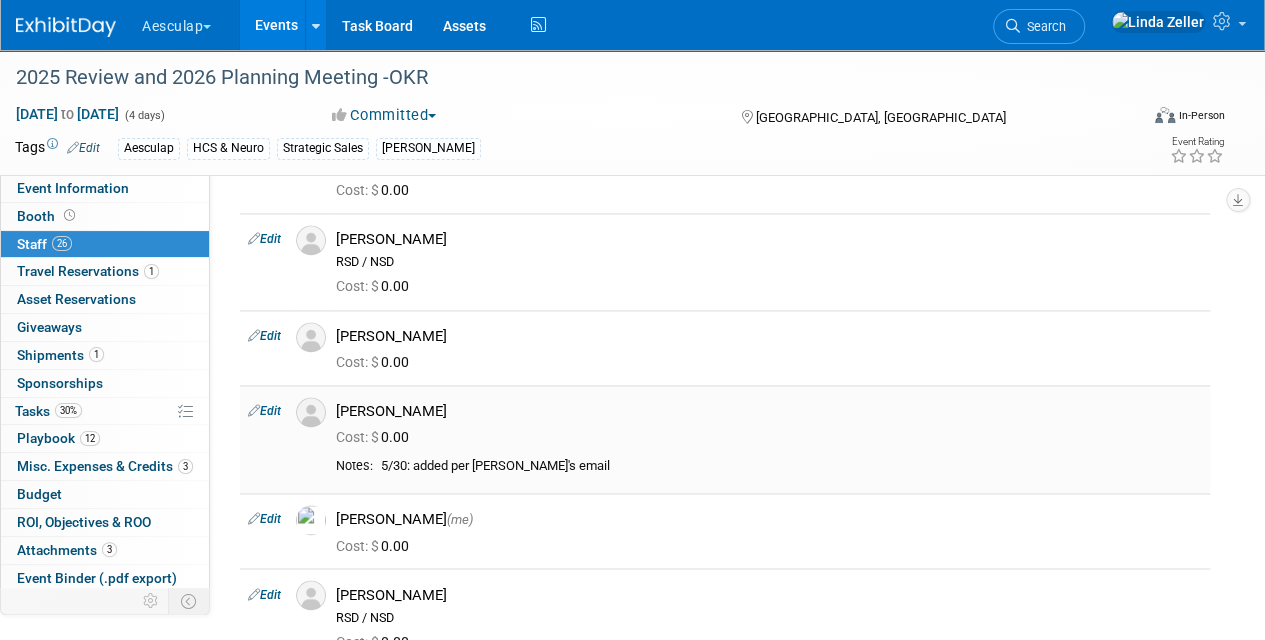 click on "Edit" at bounding box center (264, 411) 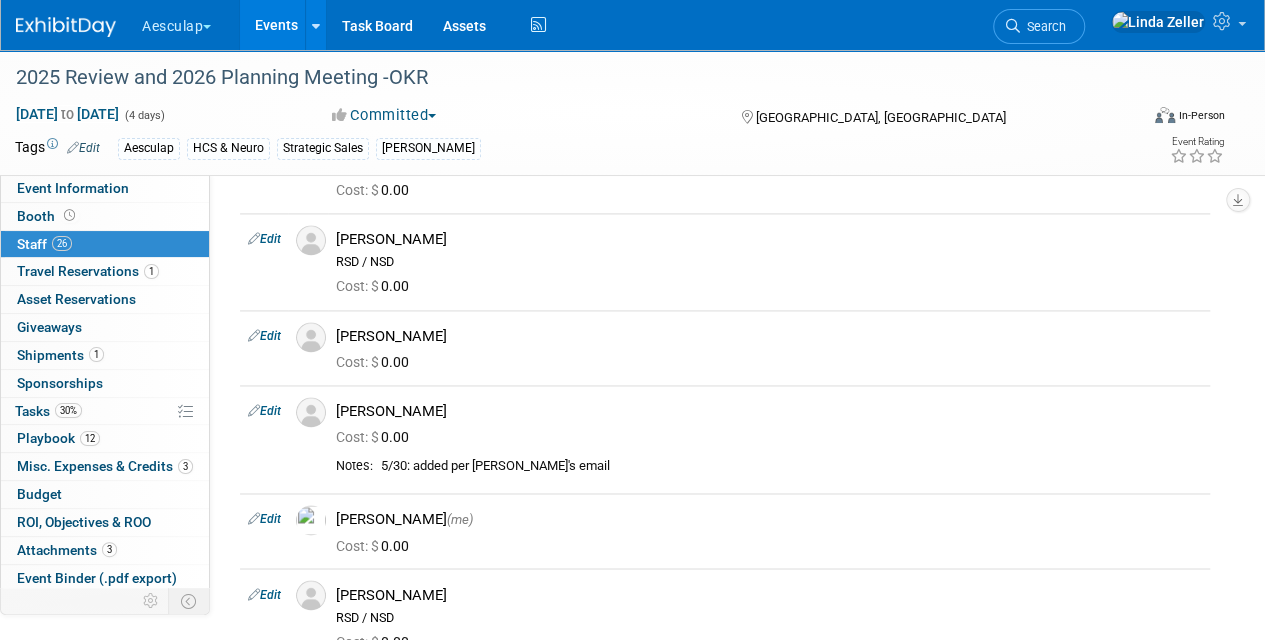 select on "6babf41c-ef5b-4a5a-a683-b395e3708a90" 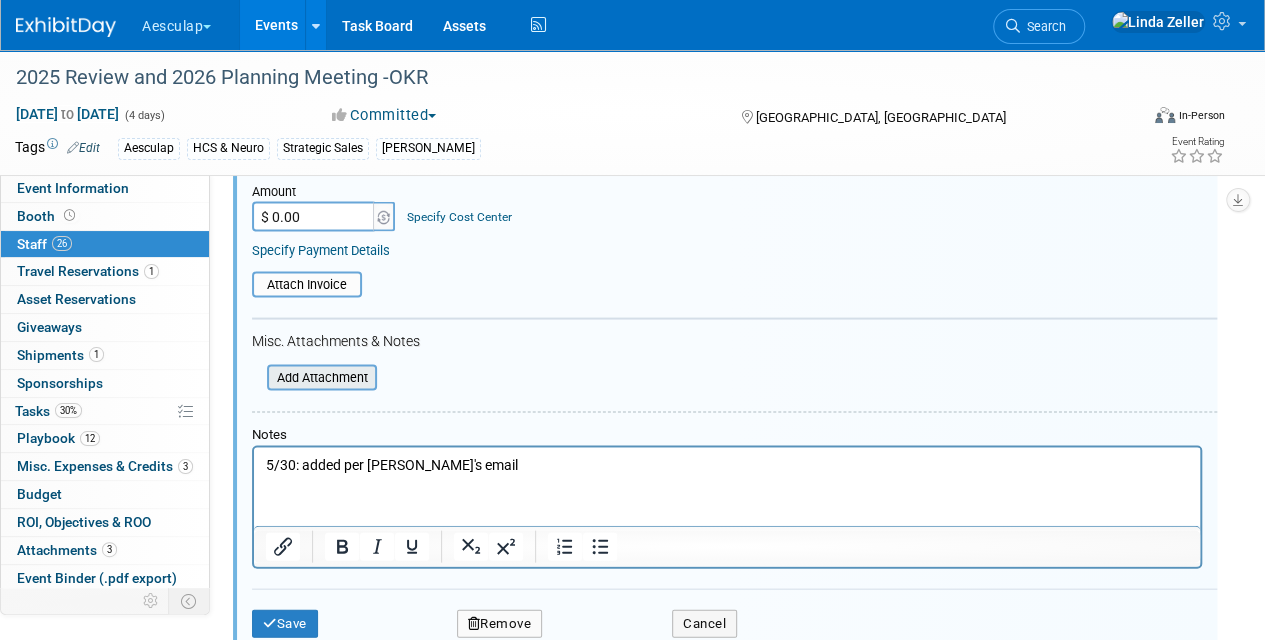 scroll, scrollTop: 1902, scrollLeft: 0, axis: vertical 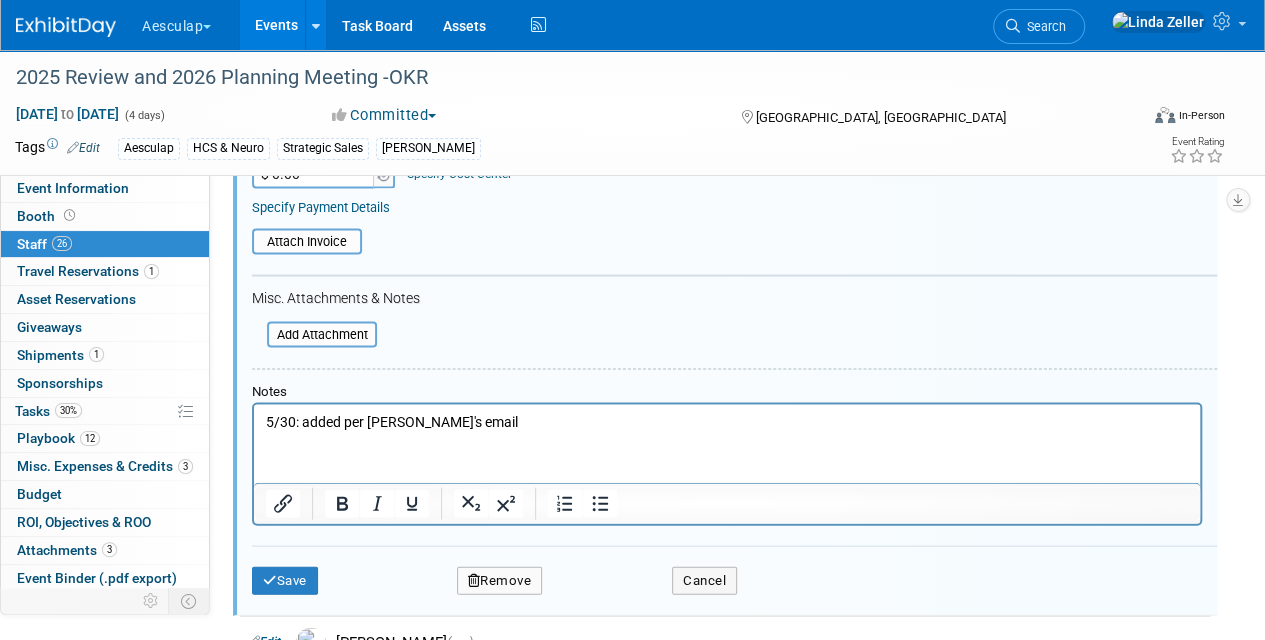 click on "Remove" at bounding box center [500, 581] 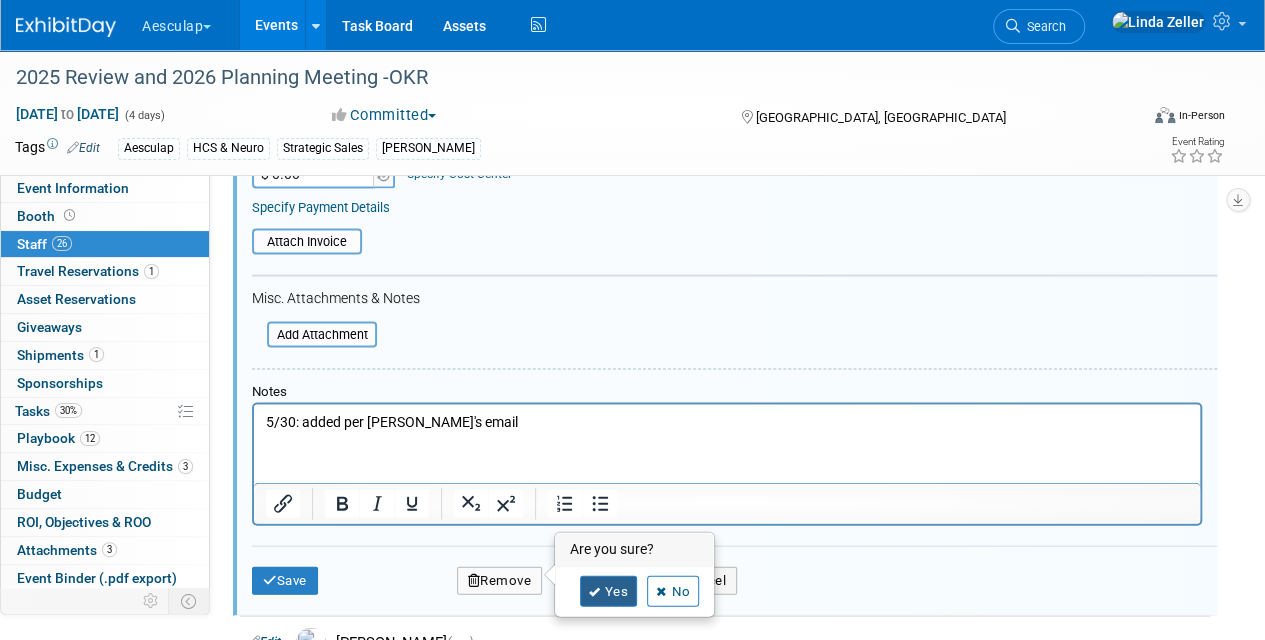 click on "Yes" at bounding box center (609, 592) 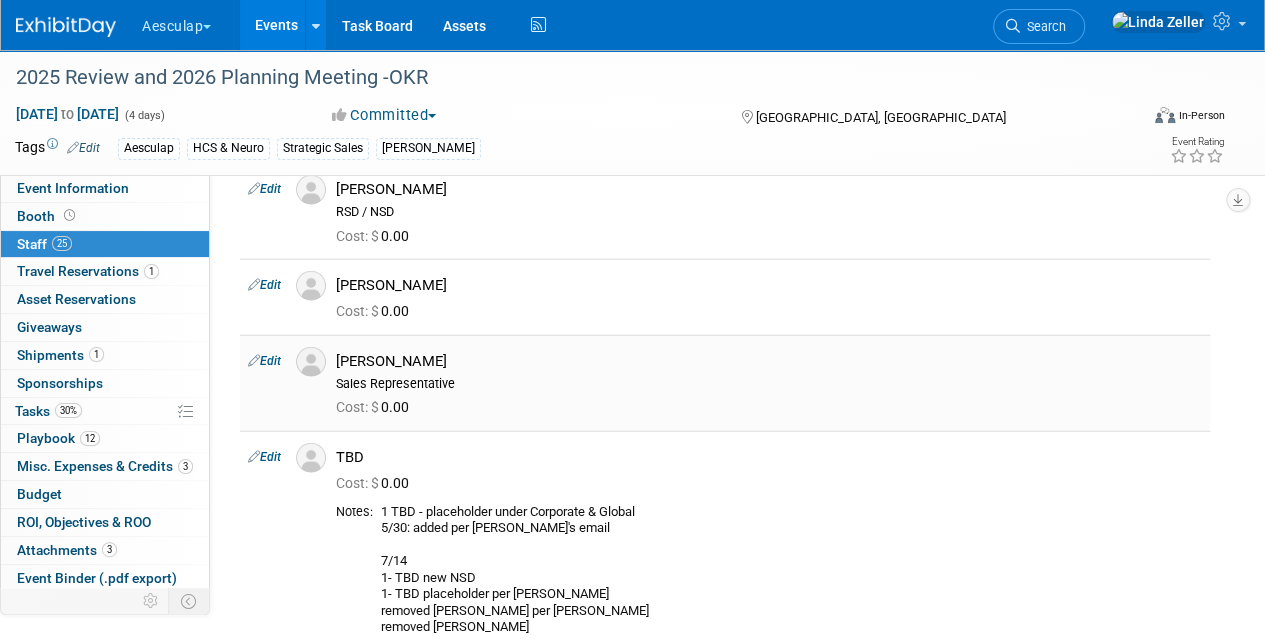 scroll, scrollTop: 2202, scrollLeft: 0, axis: vertical 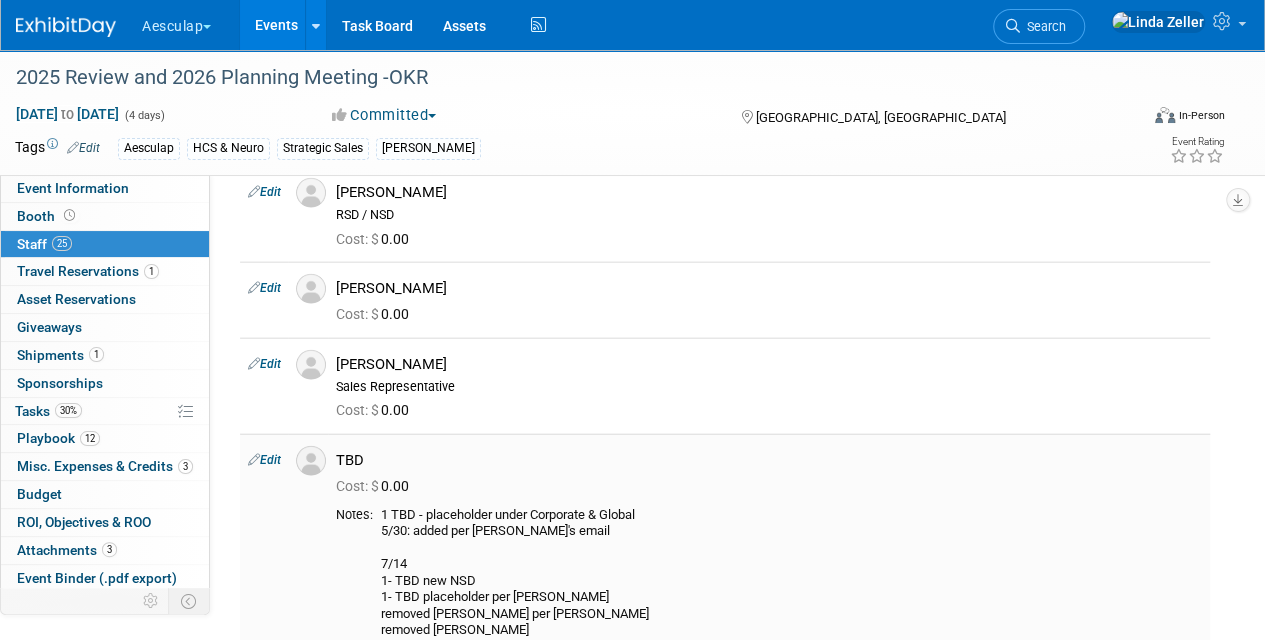 click on "Edit" at bounding box center (264, 460) 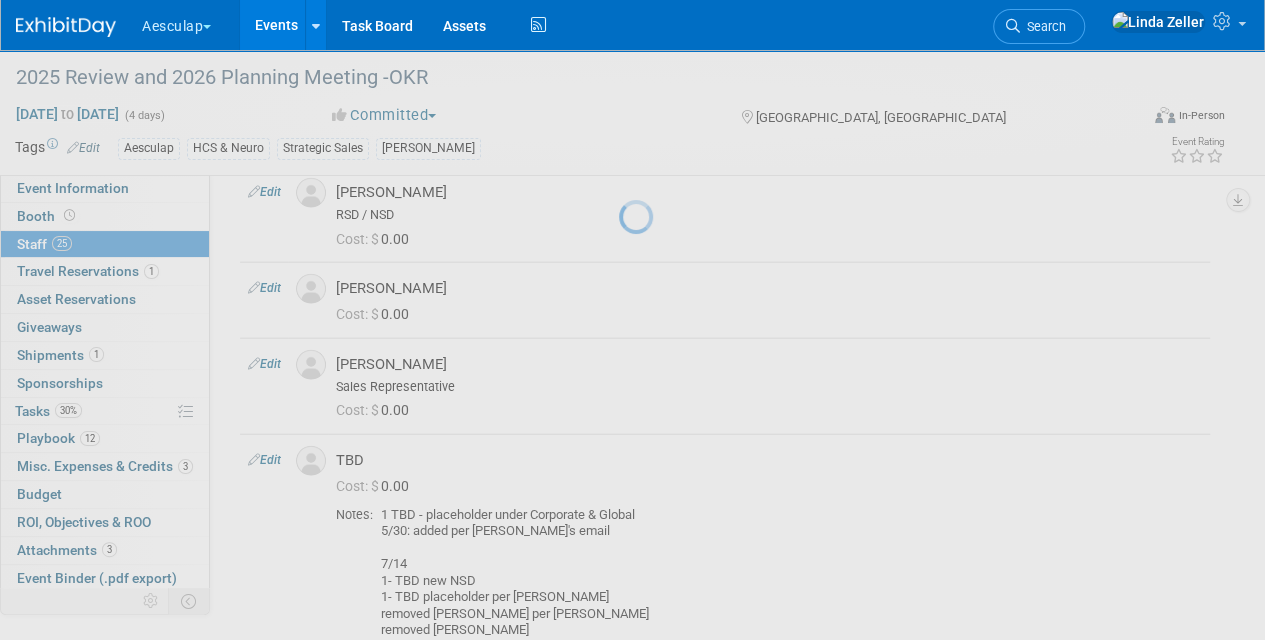 select on "00150ee3-2016-4d98-ba55-31f8690fcacb" 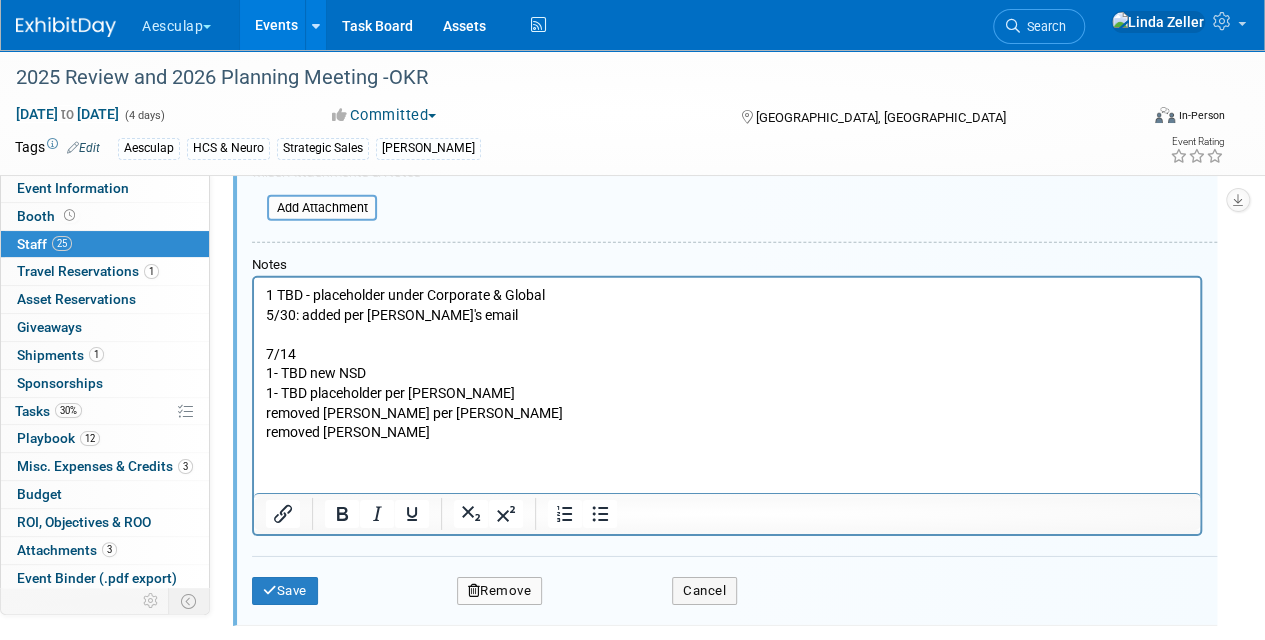 scroll, scrollTop: 3000, scrollLeft: 0, axis: vertical 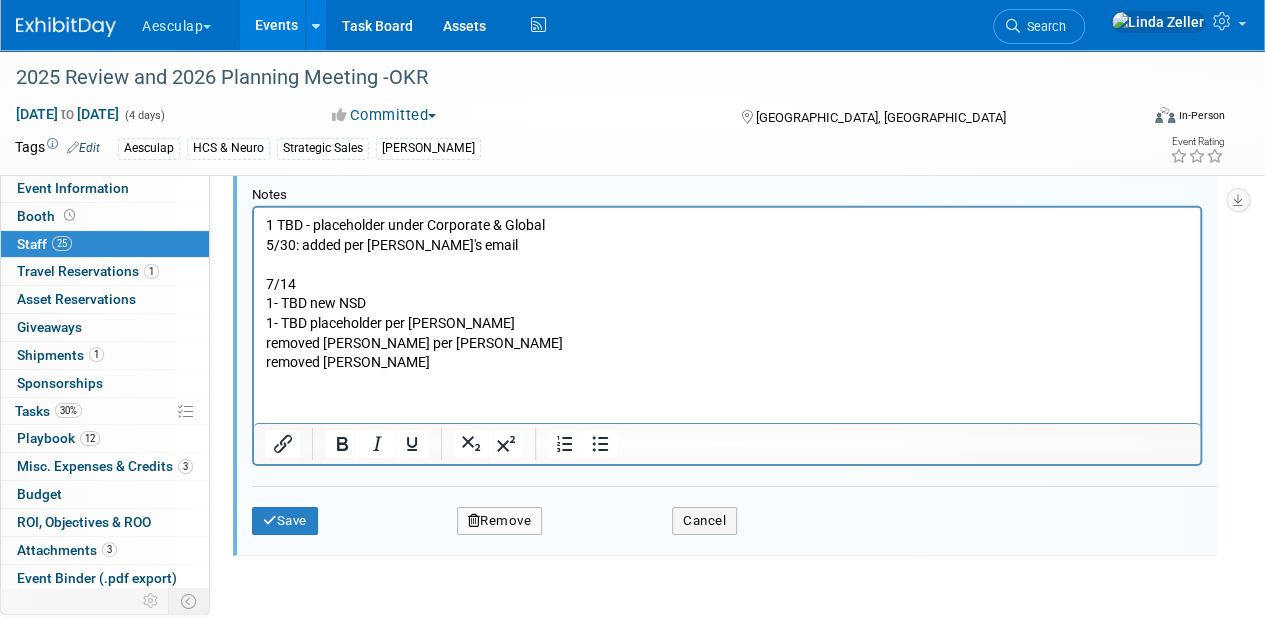 click on "1 TBD - placeholder under Corporate & Global 5/30: added per [PERSON_NAME]'s email 7/14 1- TBD new NSD 1- TBD placeholder per [PERSON_NAME] removed [PERSON_NAME] per [PERSON_NAME] removed [PERSON_NAME]" at bounding box center [727, 294] 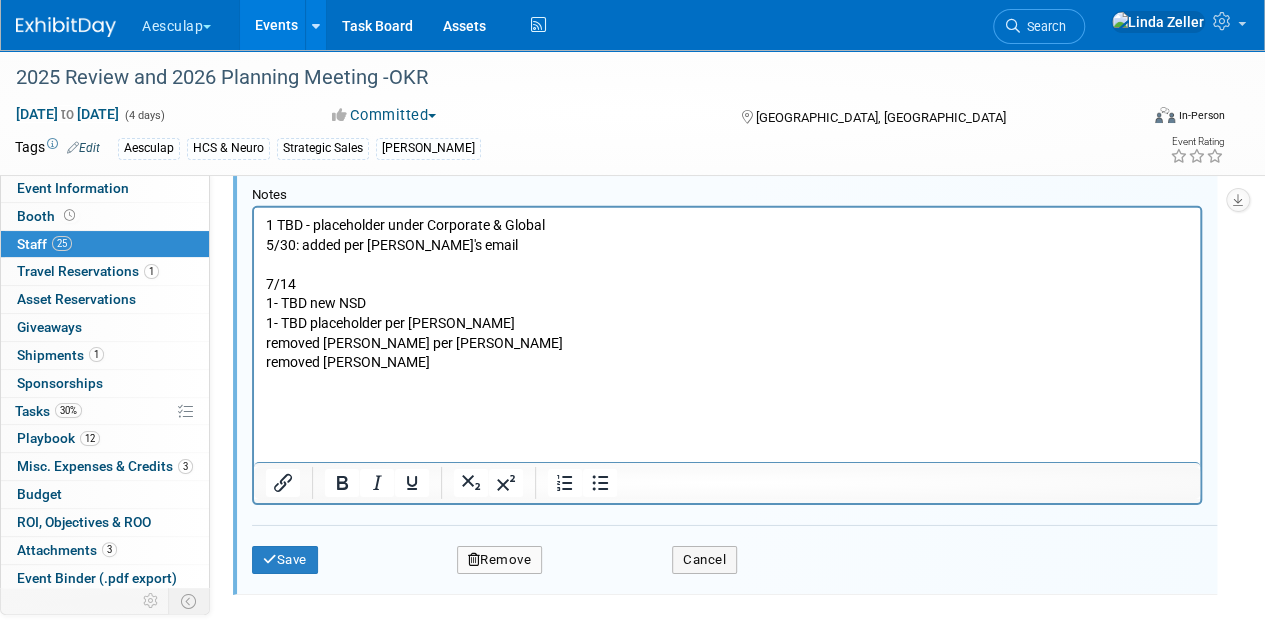 type 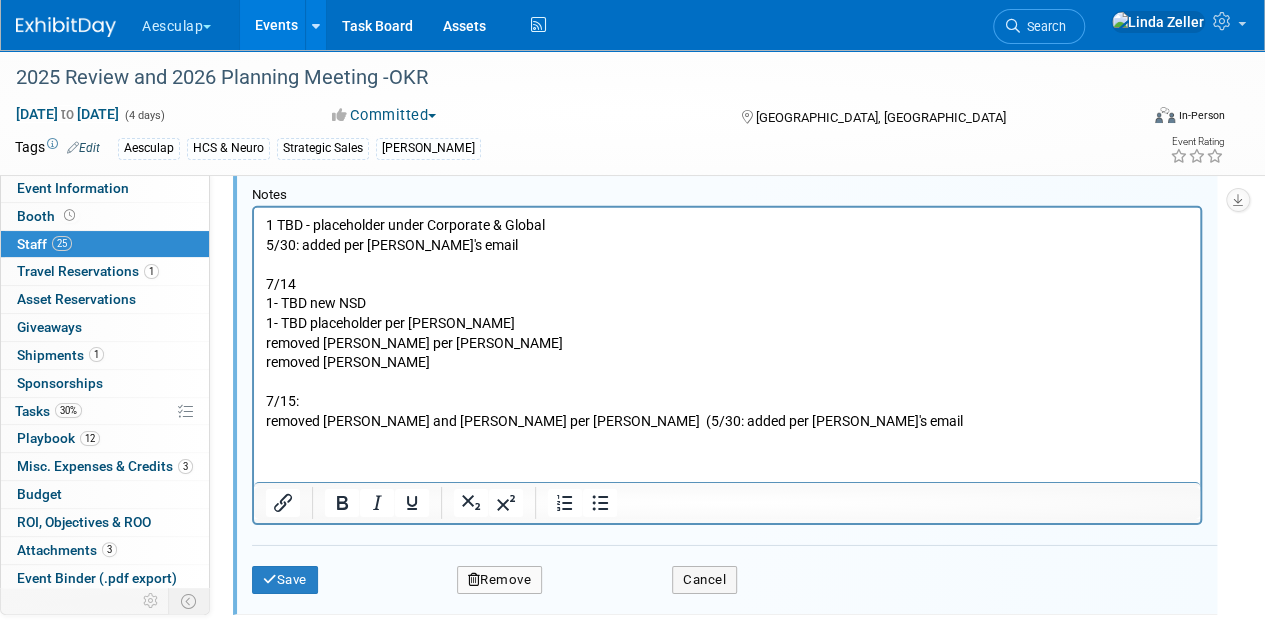 click on "removed [PERSON_NAME] and [PERSON_NAME] per [PERSON_NAME]  (5/30: added per [PERSON_NAME]'s email" at bounding box center (727, 422) 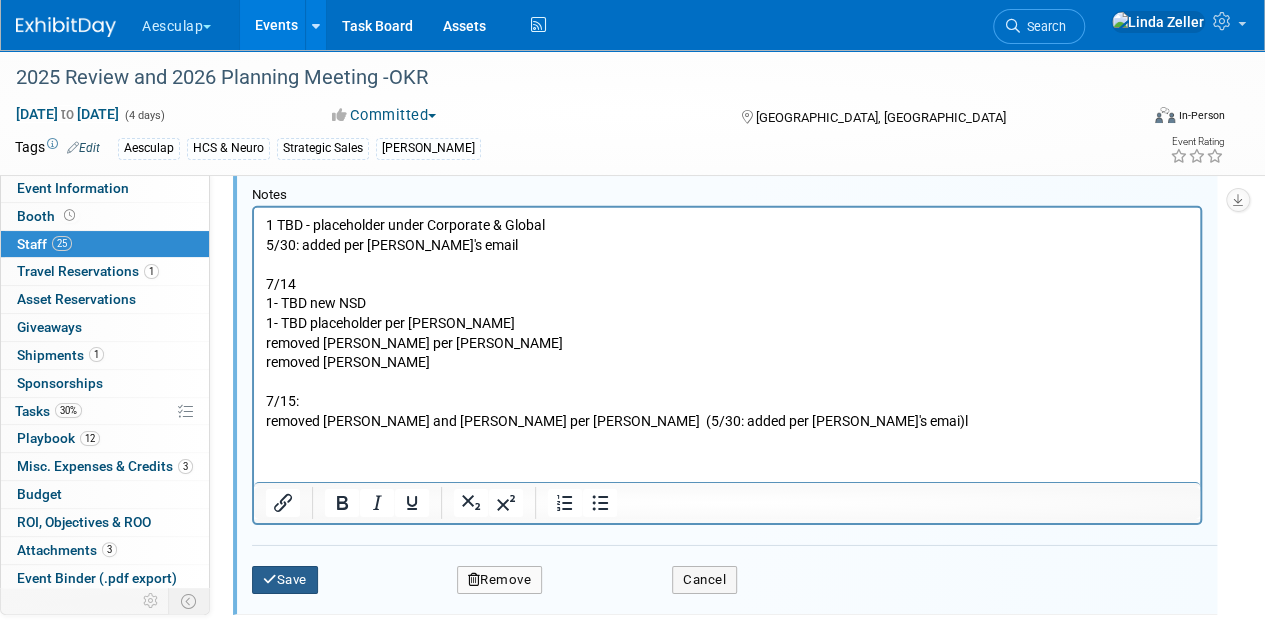click on "Save" at bounding box center (285, 580) 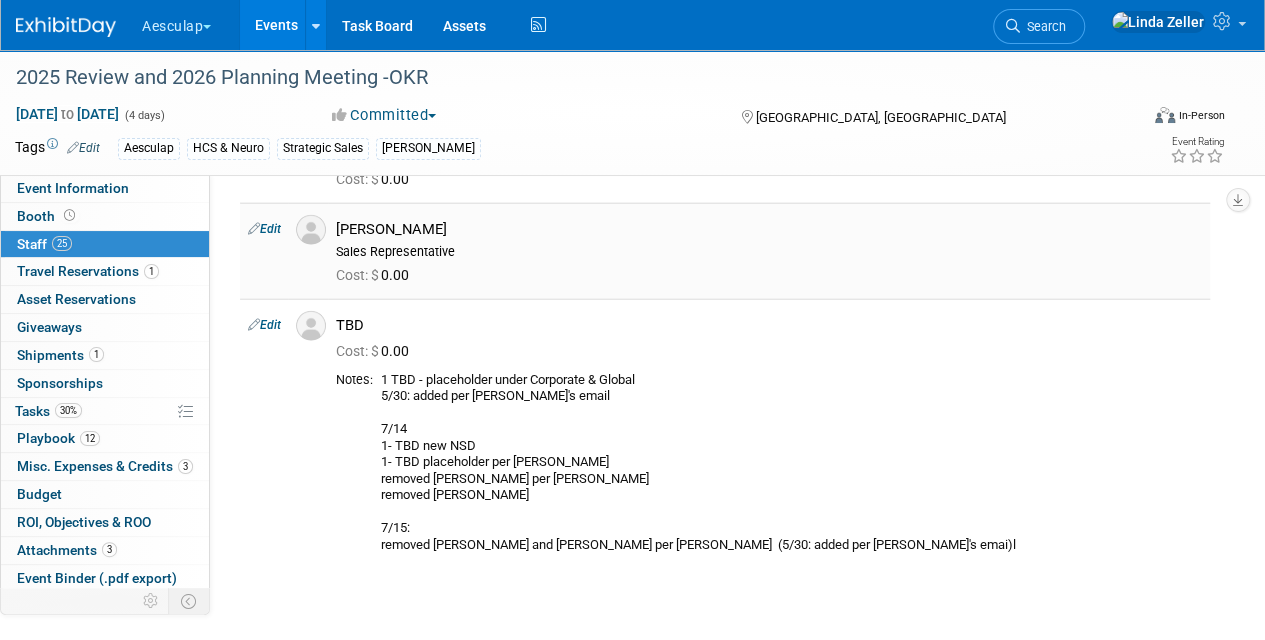 scroll, scrollTop: 2339, scrollLeft: 0, axis: vertical 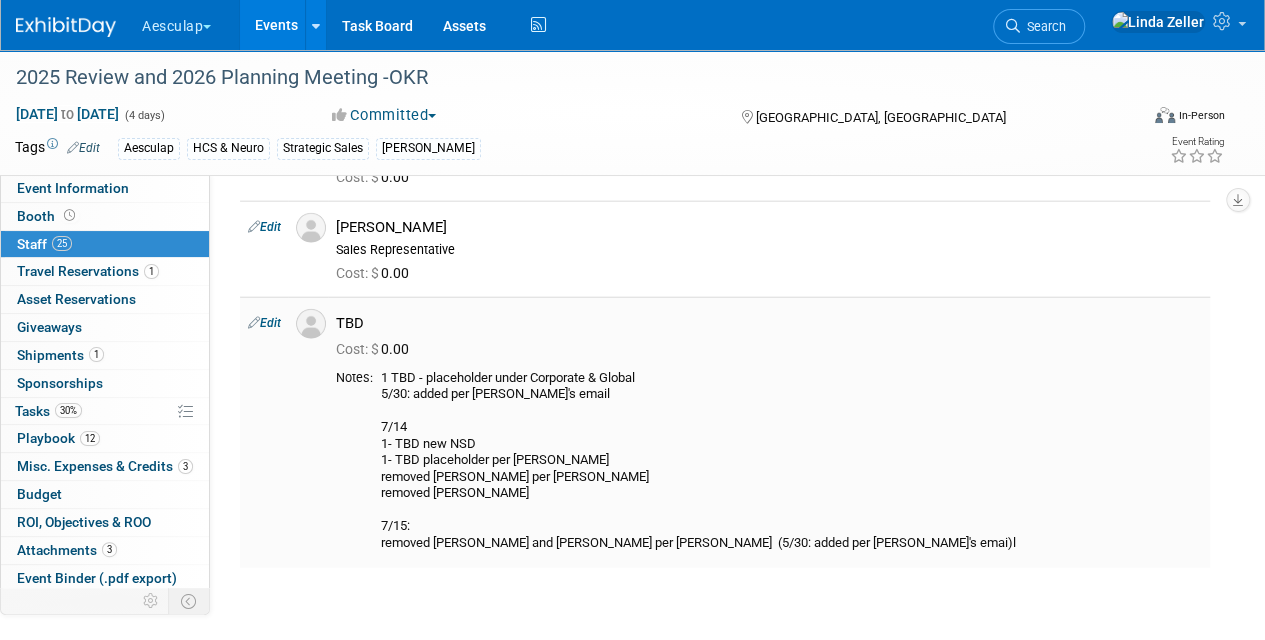 click on "Edit" at bounding box center [264, 323] 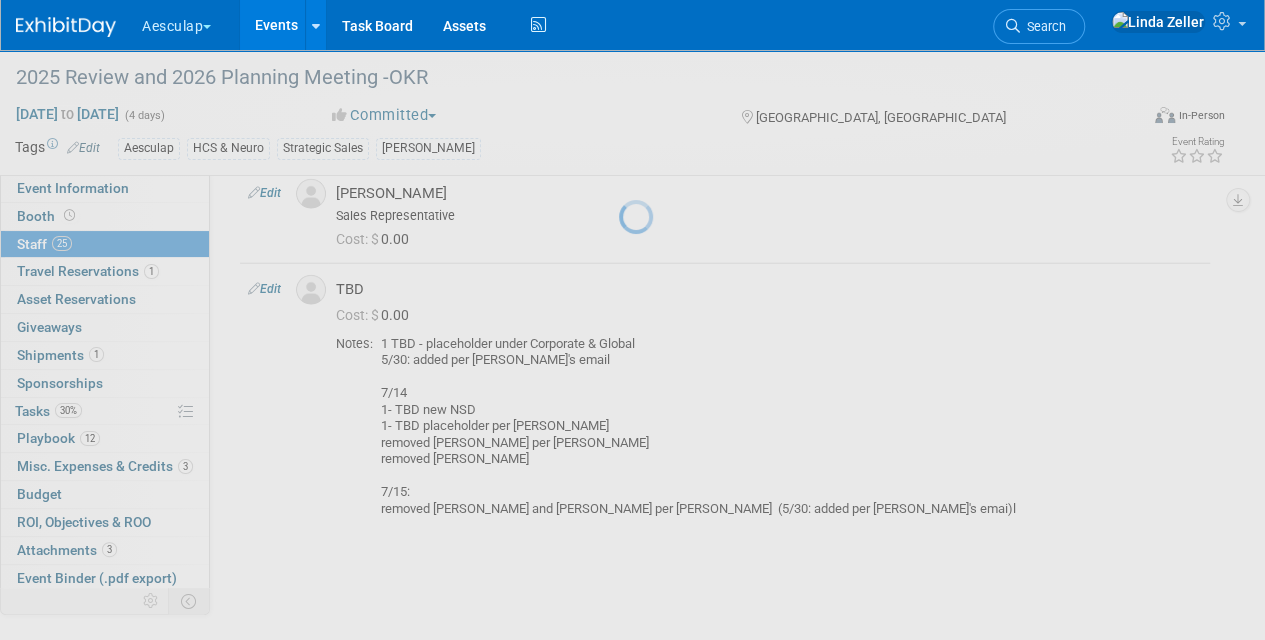 select on "00150ee3-2016-4d98-ba55-31f8690fcacb" 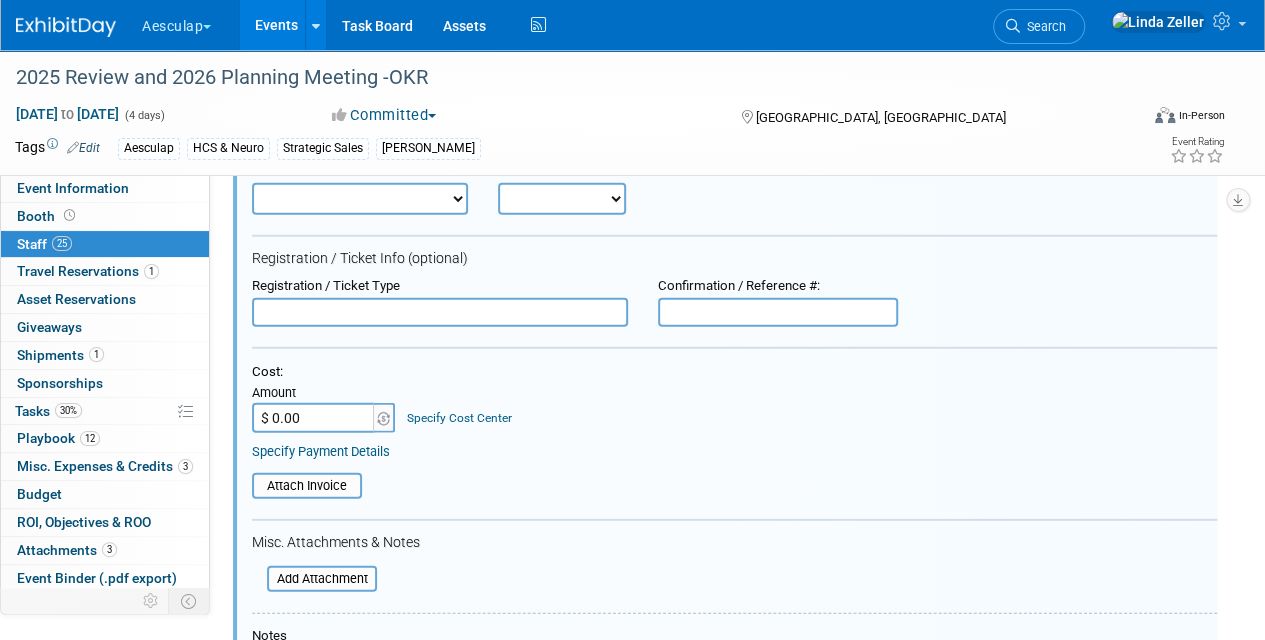 scroll, scrollTop: 2800, scrollLeft: 0, axis: vertical 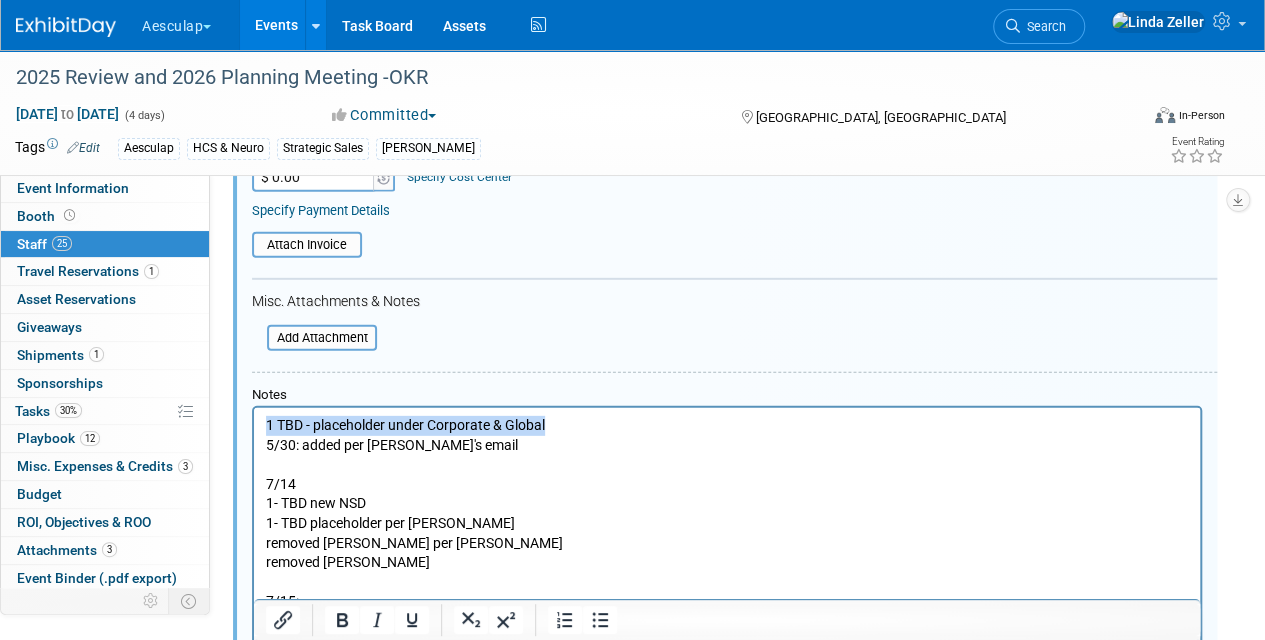 drag, startPoint x: 555, startPoint y: 430, endPoint x: 264, endPoint y: 414, distance: 291.43954 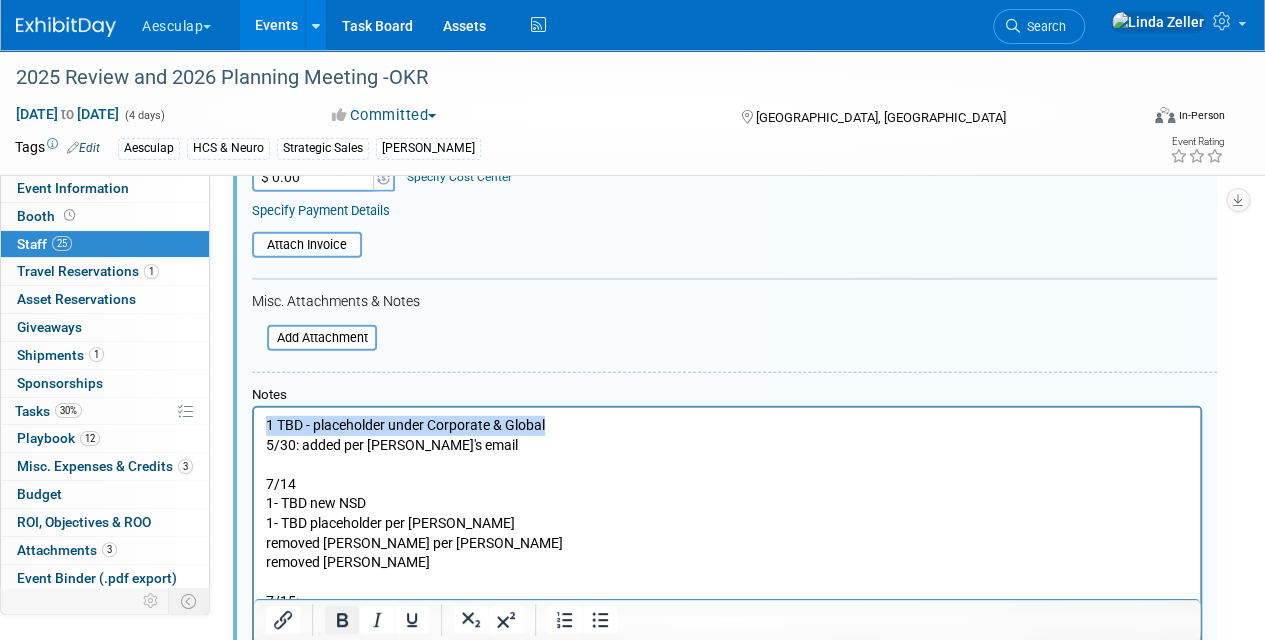click 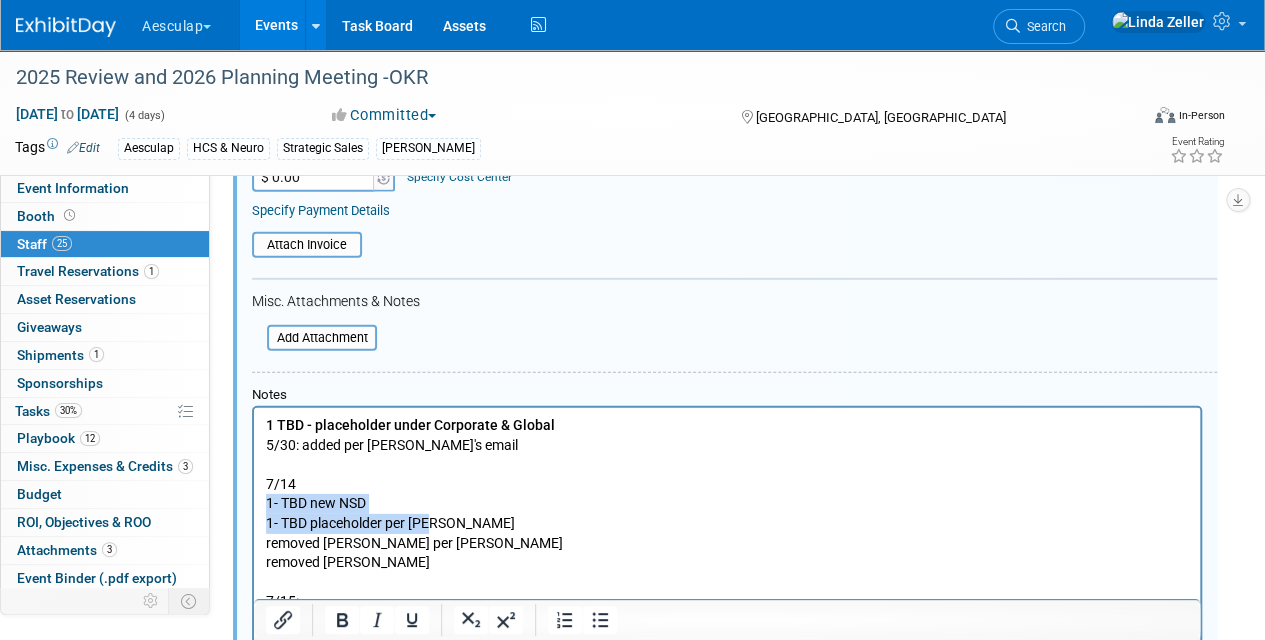 drag, startPoint x: 440, startPoint y: 523, endPoint x: 506, endPoint y: 896, distance: 378.79413 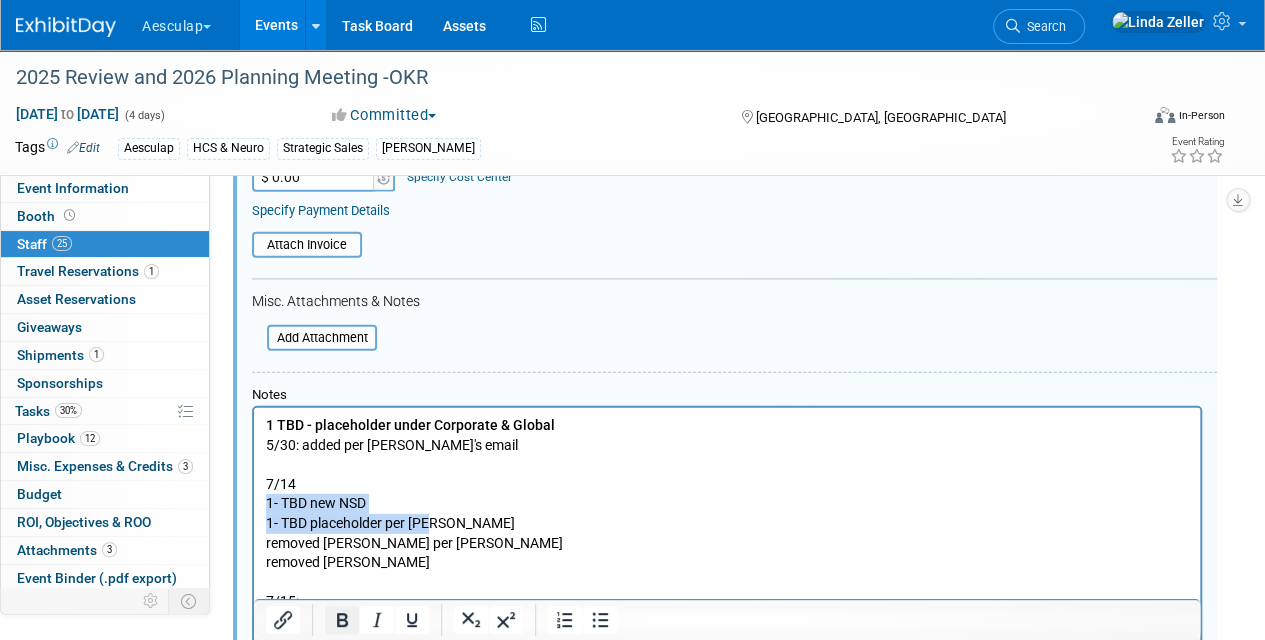 click 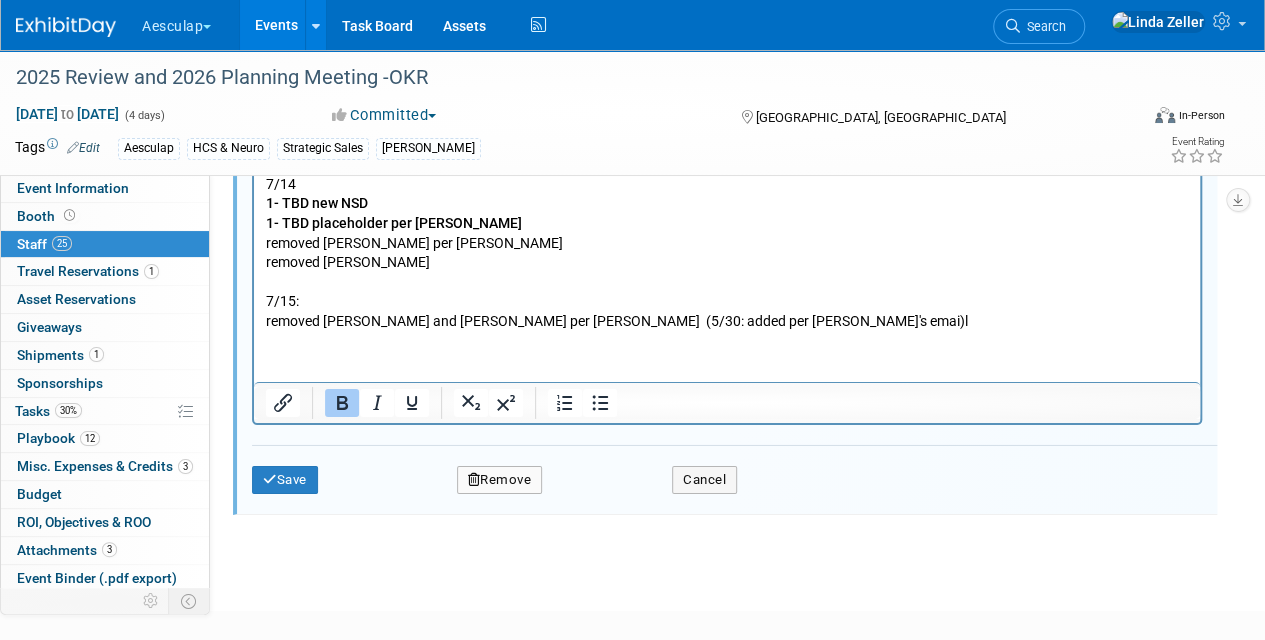 scroll, scrollTop: 3100, scrollLeft: 0, axis: vertical 